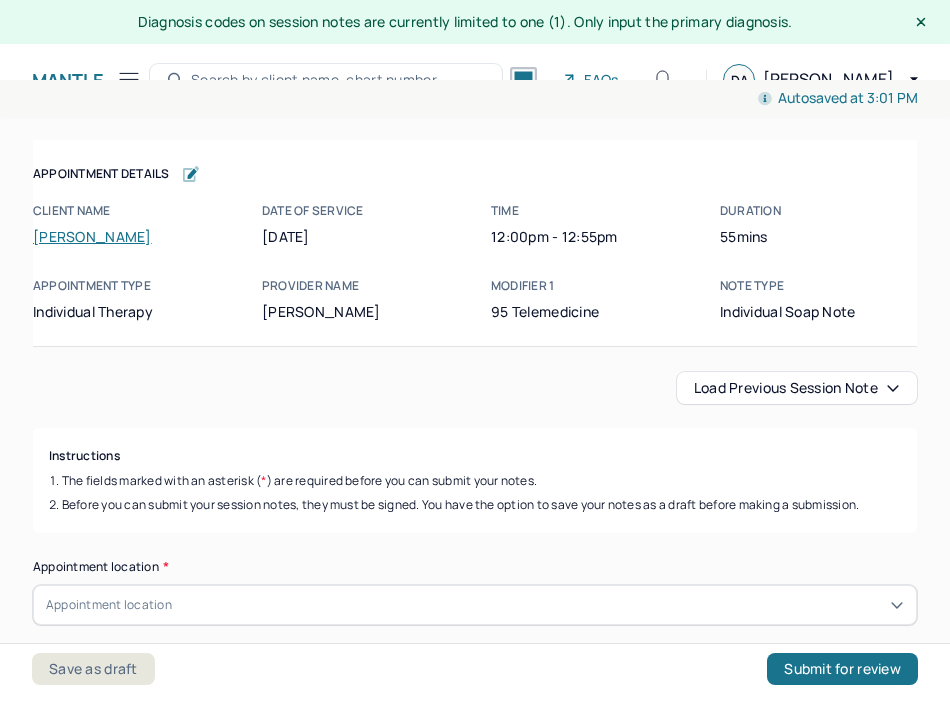 scroll, scrollTop: 36, scrollLeft: 0, axis: vertical 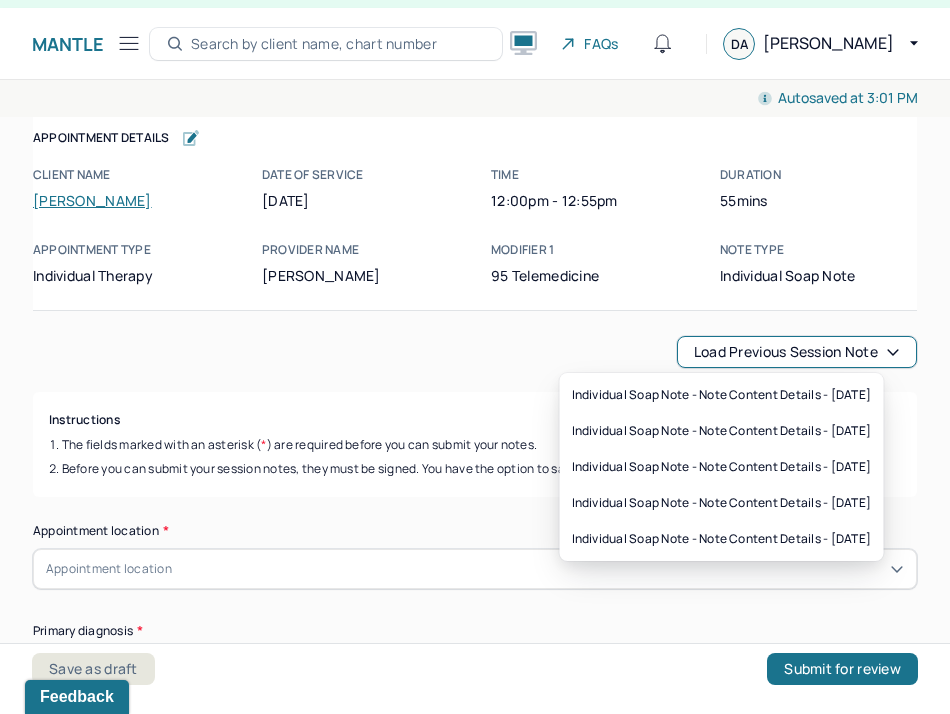 click on "Load previous session note" at bounding box center (797, 352) 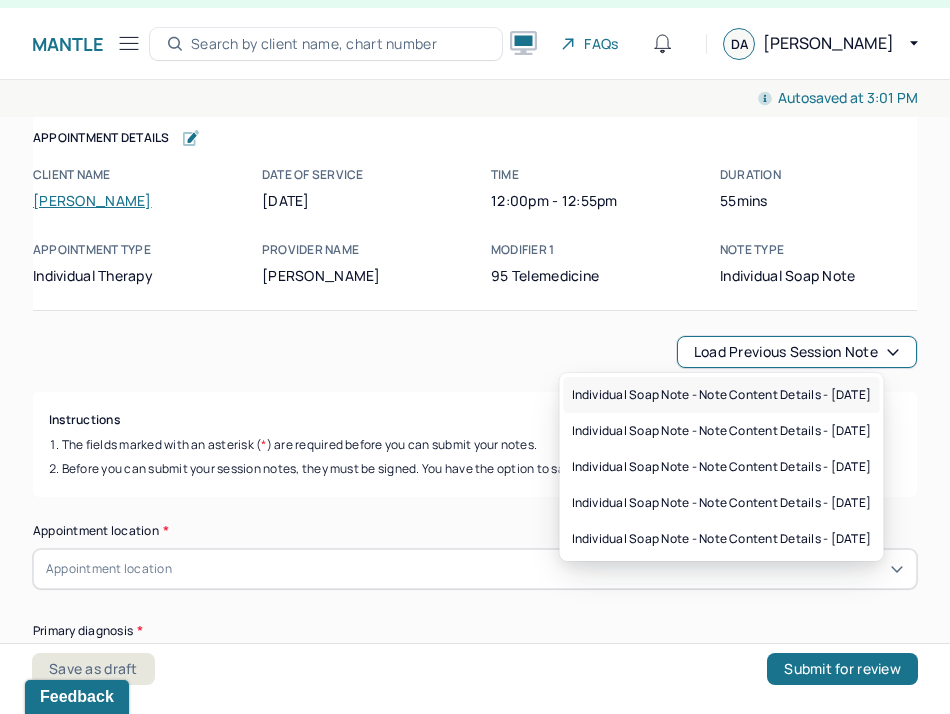 click on "Individual soap note   - Note content Details -   [DATE]" at bounding box center [722, 395] 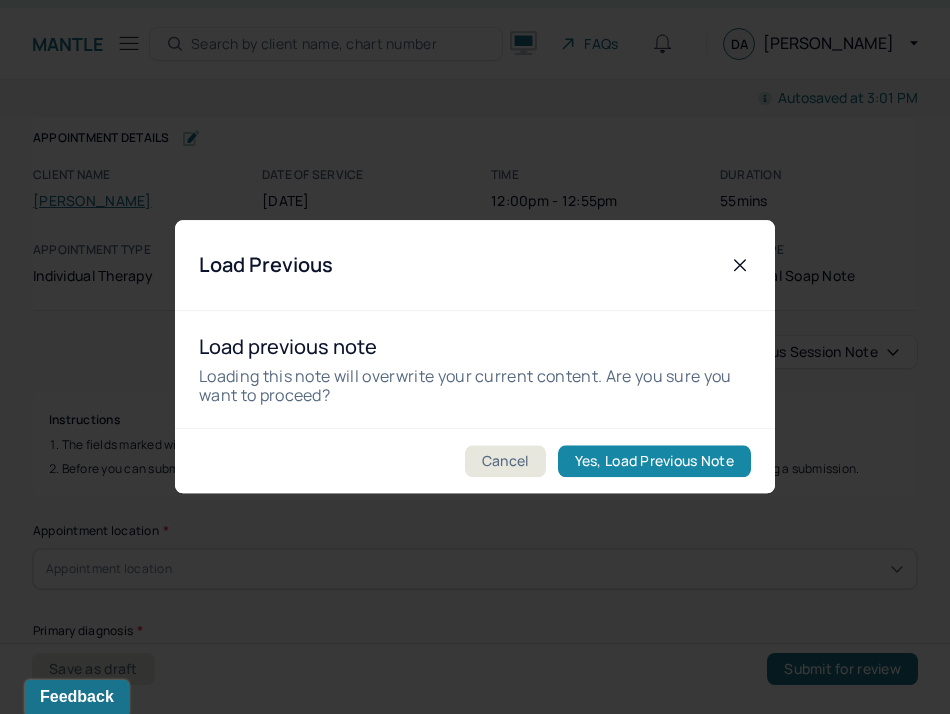 click on "Yes, Load Previous Note" at bounding box center [654, 462] 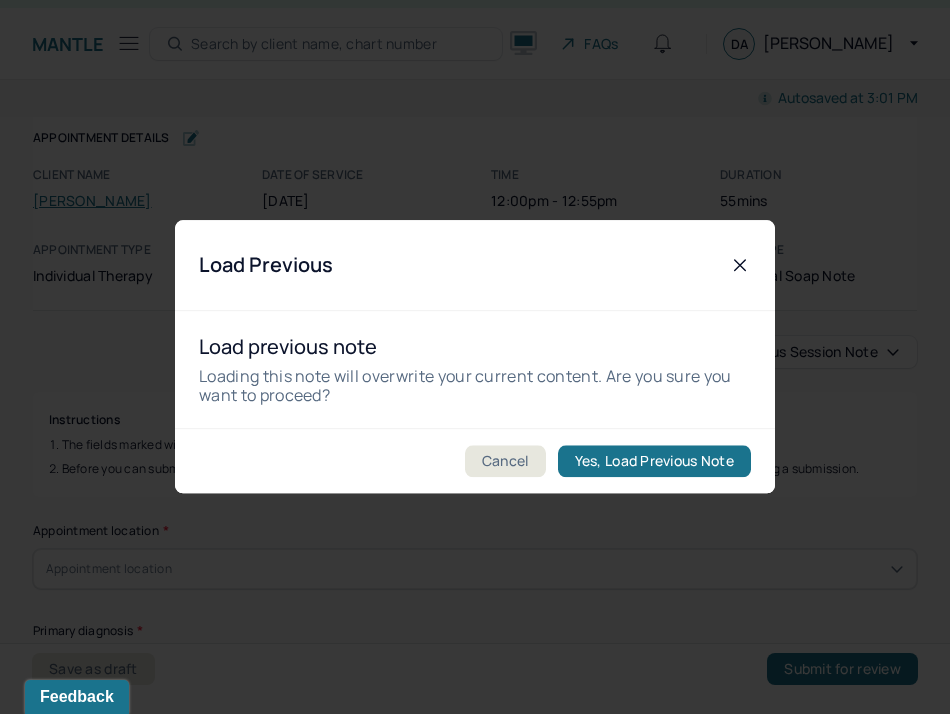 checkbox on "true" 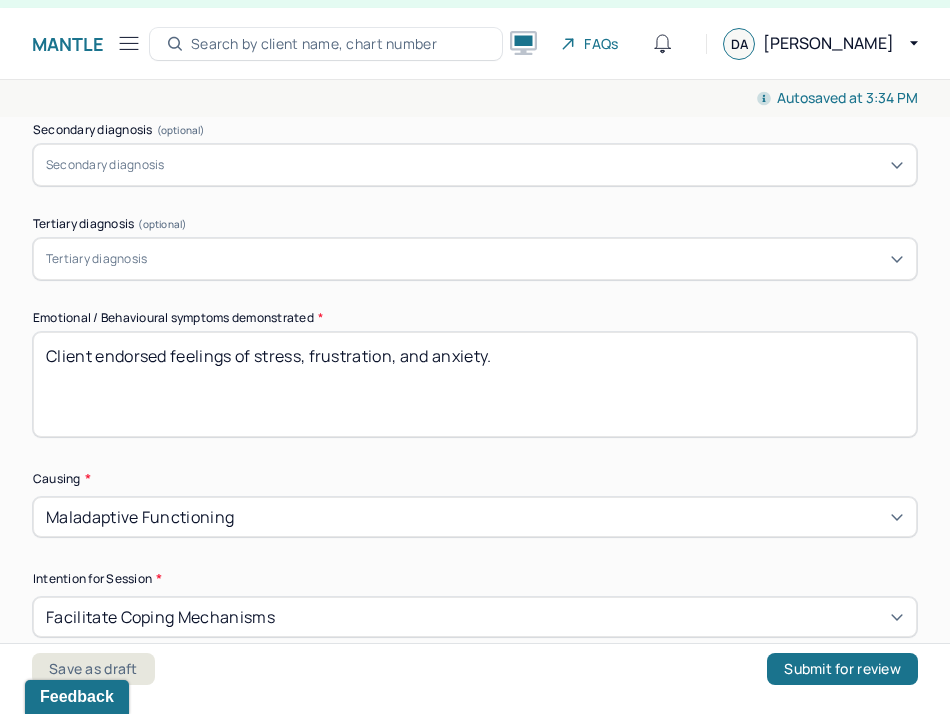 scroll, scrollTop: 855, scrollLeft: 0, axis: vertical 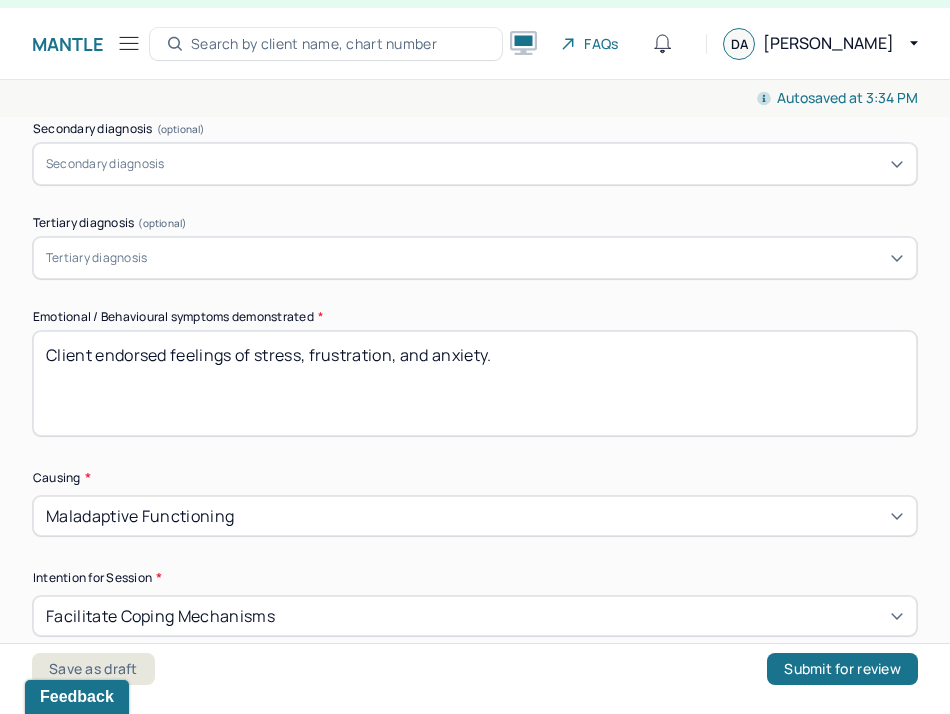 drag, startPoint x: 564, startPoint y: 367, endPoint x: -45, endPoint y: 342, distance: 609.51294 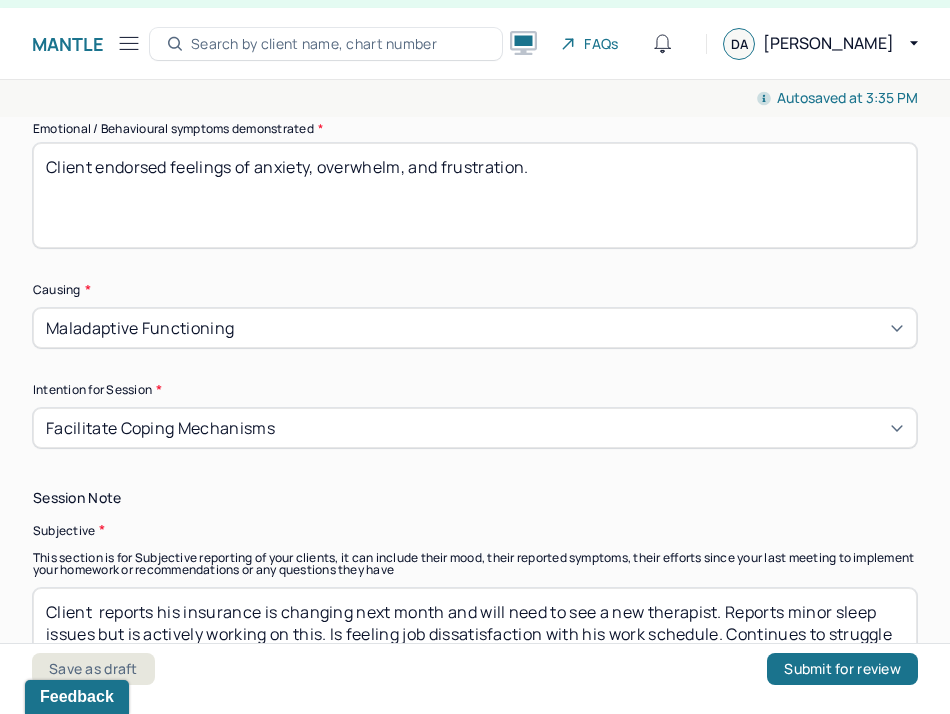 scroll, scrollTop: 1121, scrollLeft: 0, axis: vertical 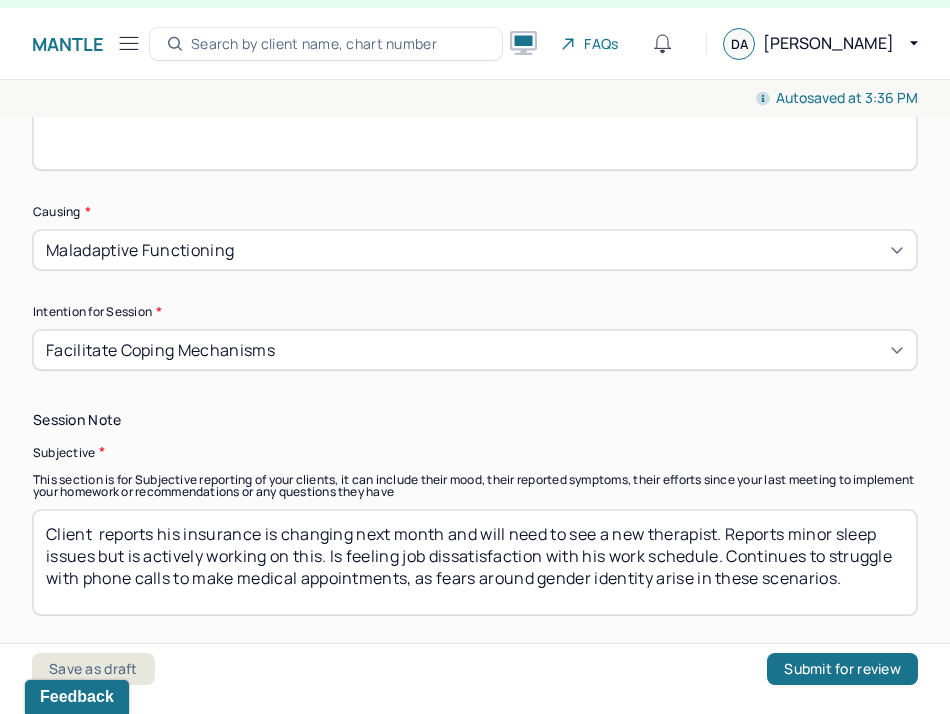 type on "Client endorsed feelings of anxiety, overwhelm, and frustration." 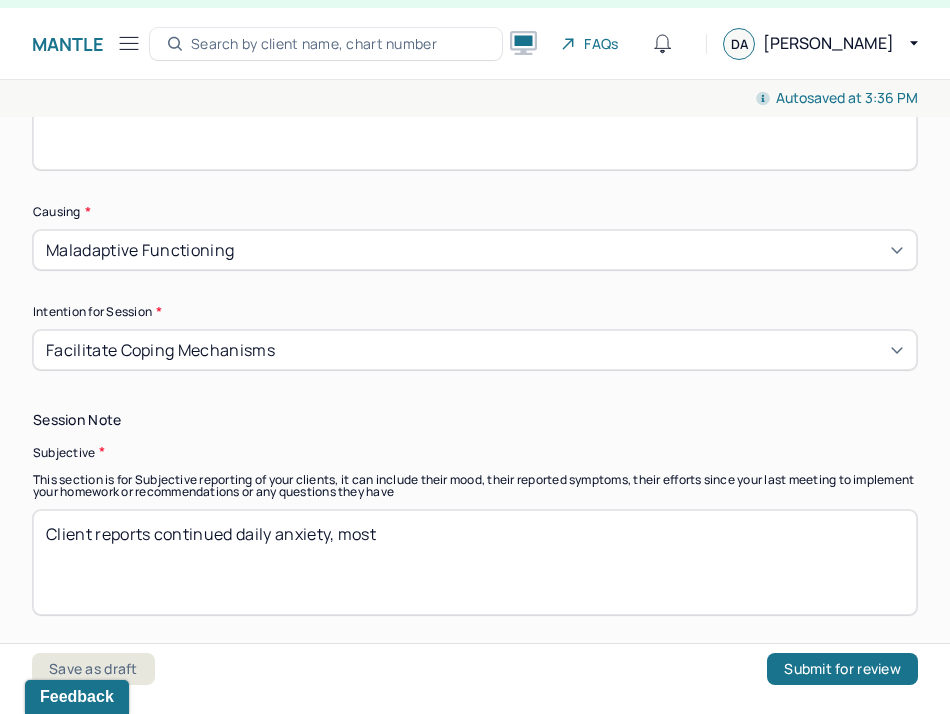type on "Client reports continued daily anxiety, most" 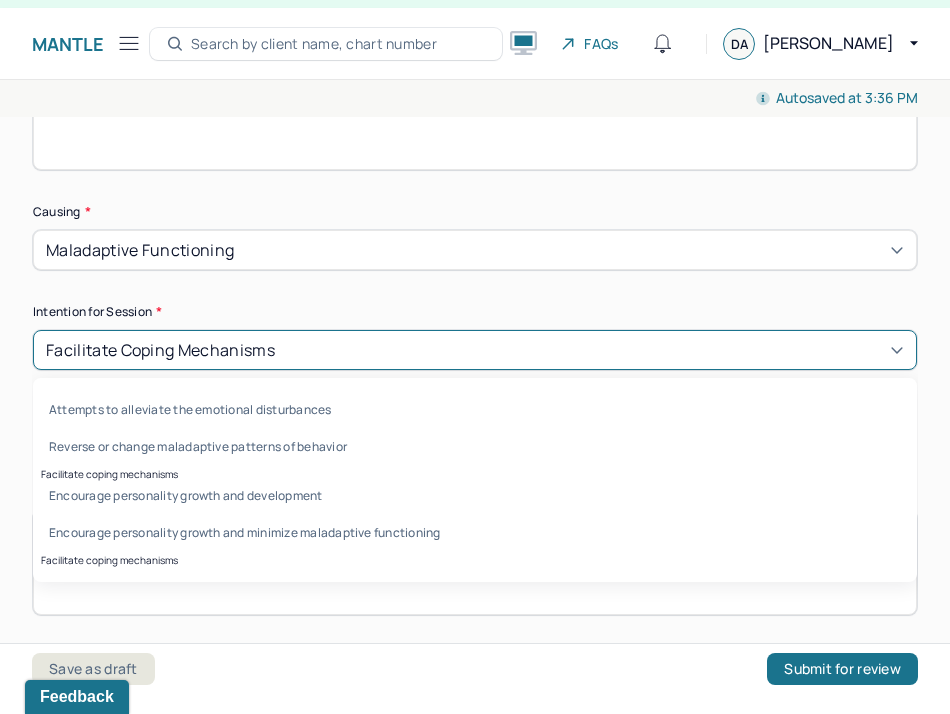 type 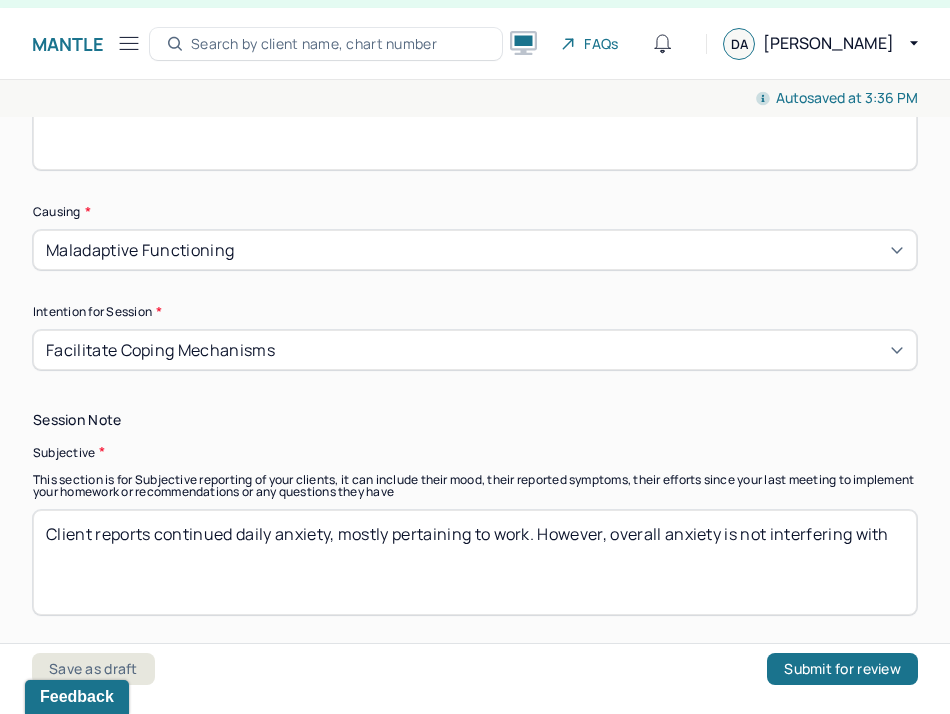 click on "Client reports continued daily anxiety, most" at bounding box center (475, 562) 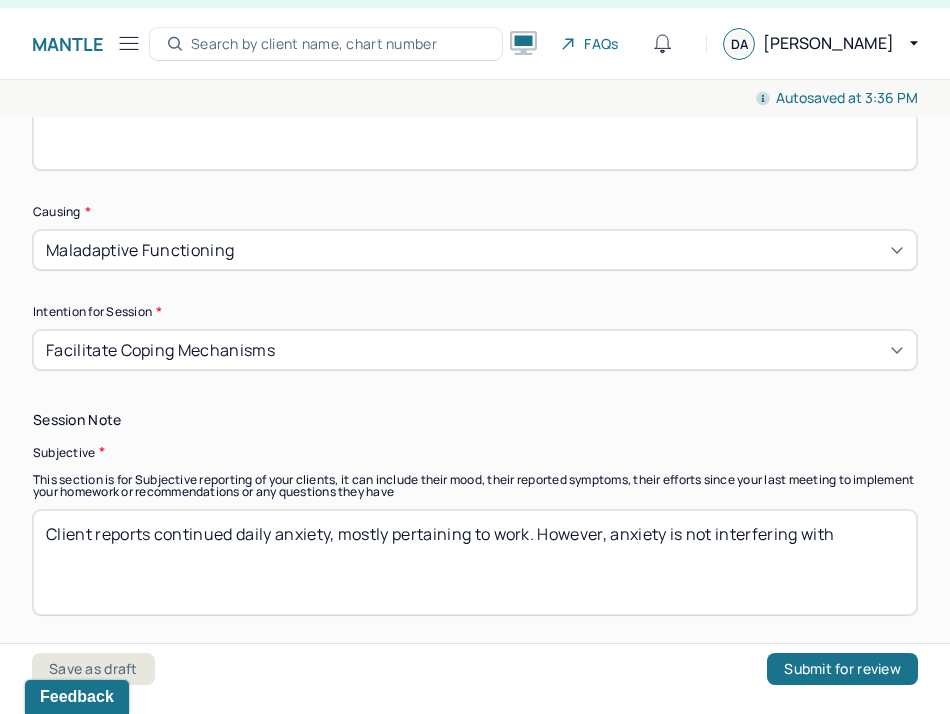 click on "Client reports continued daily anxiety, most" at bounding box center [475, 562] 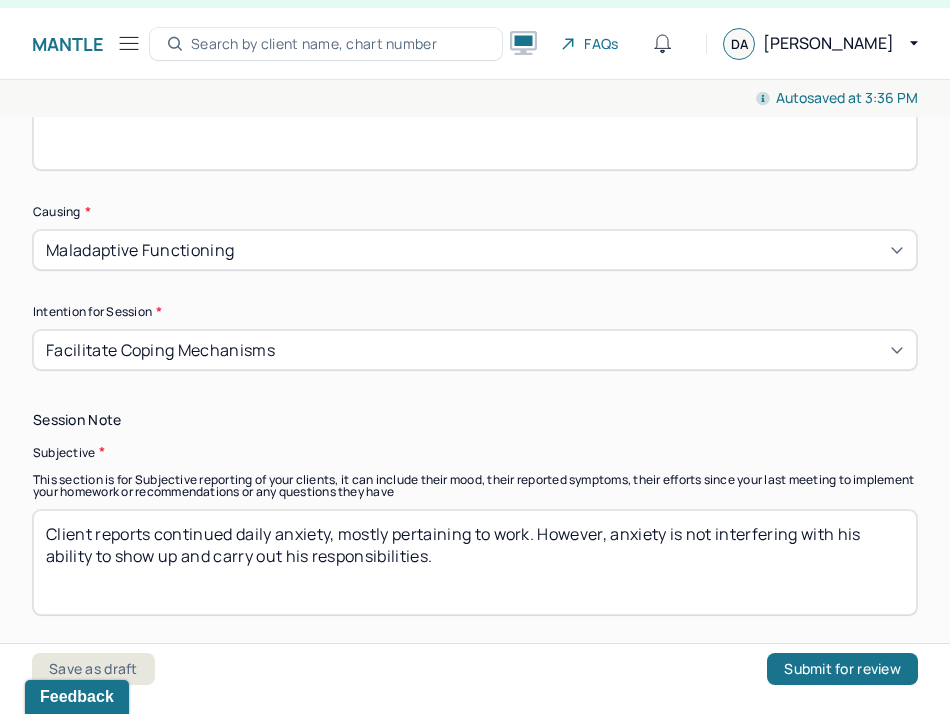 click on "Client reports continued daily anxiety, mostly pertaining to work. However, anxiety is not interfering with his ability to show up and carry out his responsibilitues." at bounding box center [475, 562] 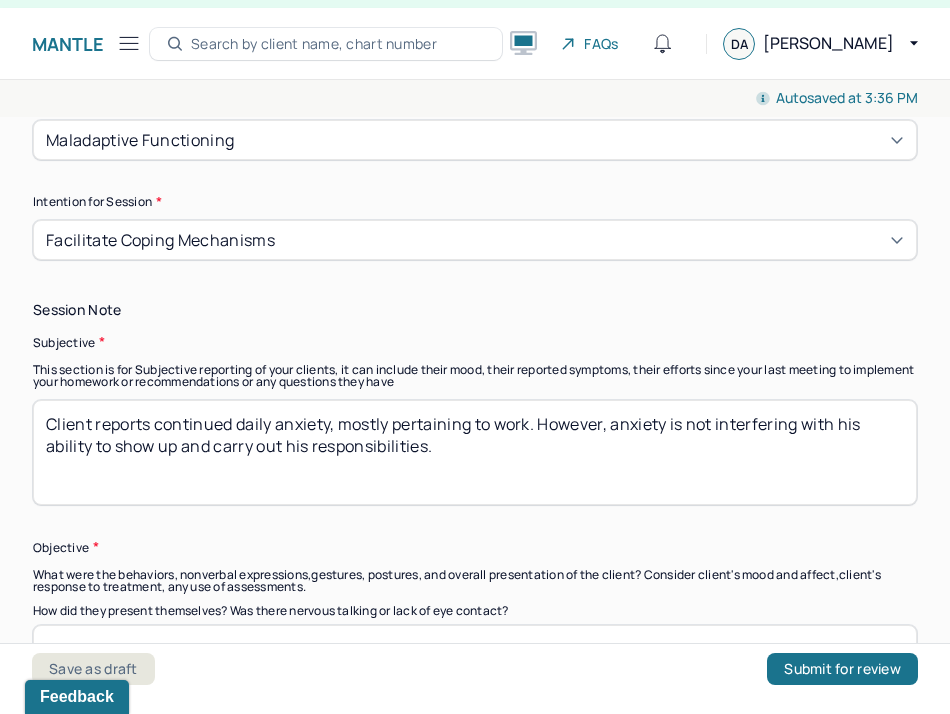 scroll, scrollTop: 1234, scrollLeft: 0, axis: vertical 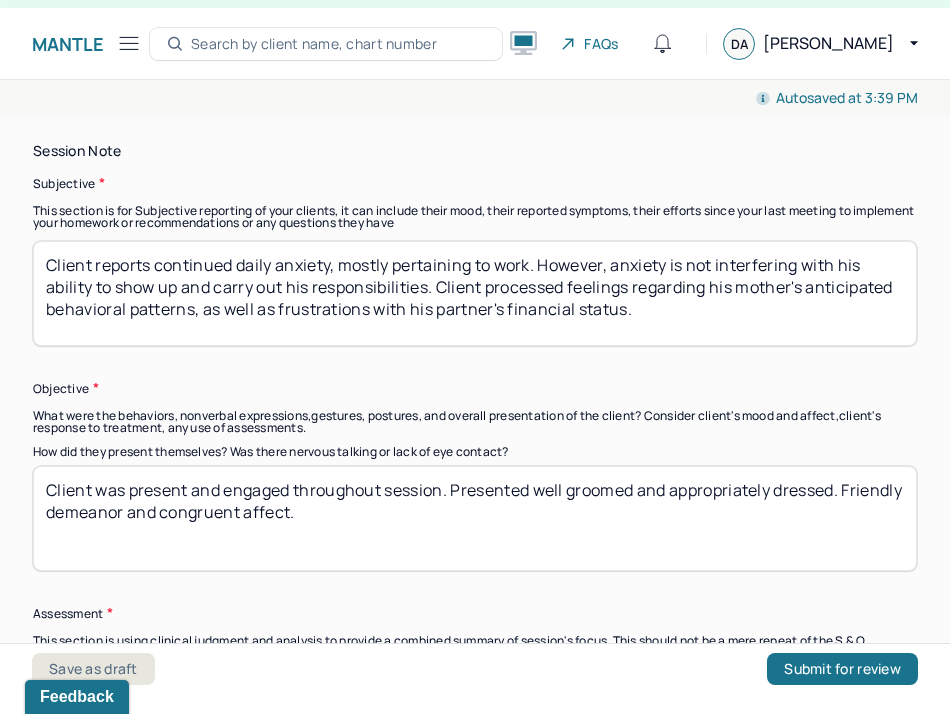 click on "Client reports continued daily anxiety, mostly pertaining to work. However, anxiety is not interfering with his ability to show up and carry out his responsibilities. Client processed feelings regarding his mother's anticipated behavioral patterns, as well as frustrations with his partner's financial status." at bounding box center (475, 293) 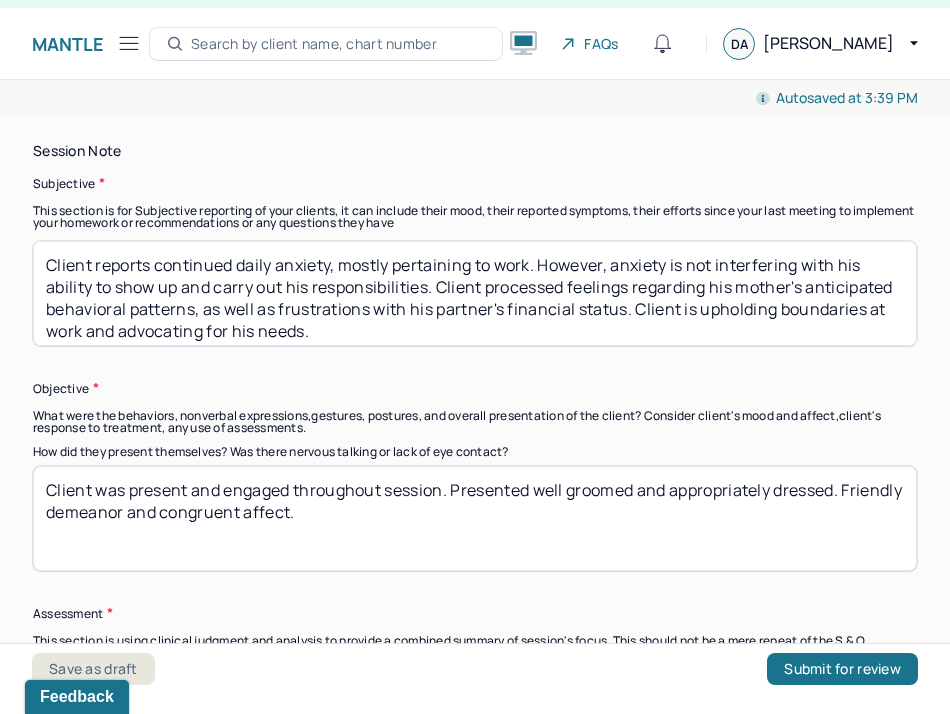 click on "Client reports continued daily anxiety, mostly pertaining to work. However, anxiety is not interfering with his ability to show up and carry out his responsibilities. Client processed feelings regarding his mother's anticipated behavioral patterns, as well as frustrations with his partner's financial status." at bounding box center (475, 293) 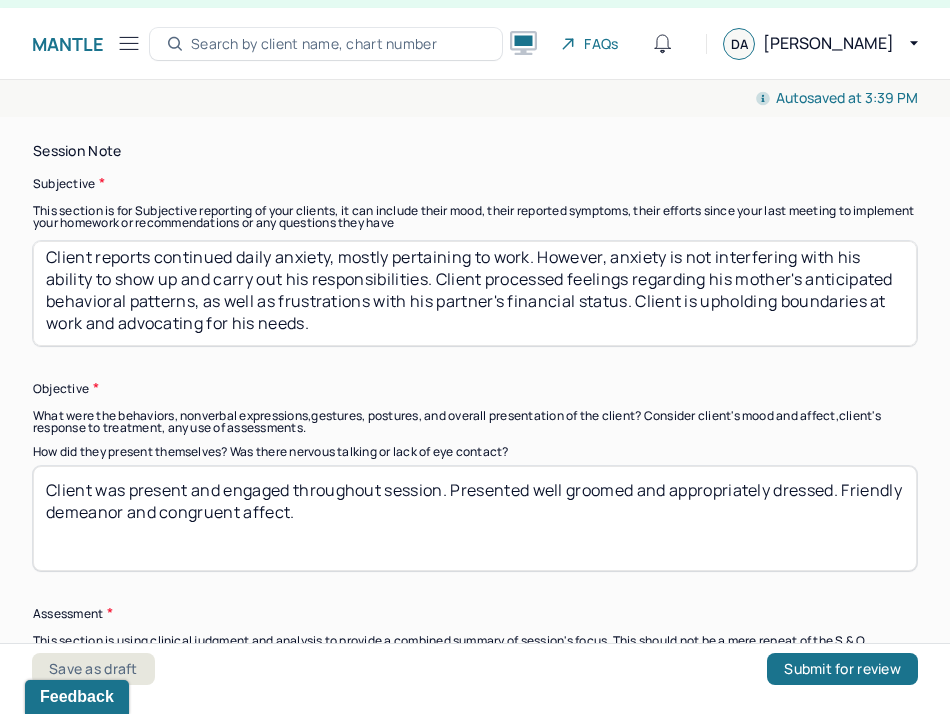 drag, startPoint x: 638, startPoint y: 304, endPoint x: 641, endPoint y: 355, distance: 51.088158 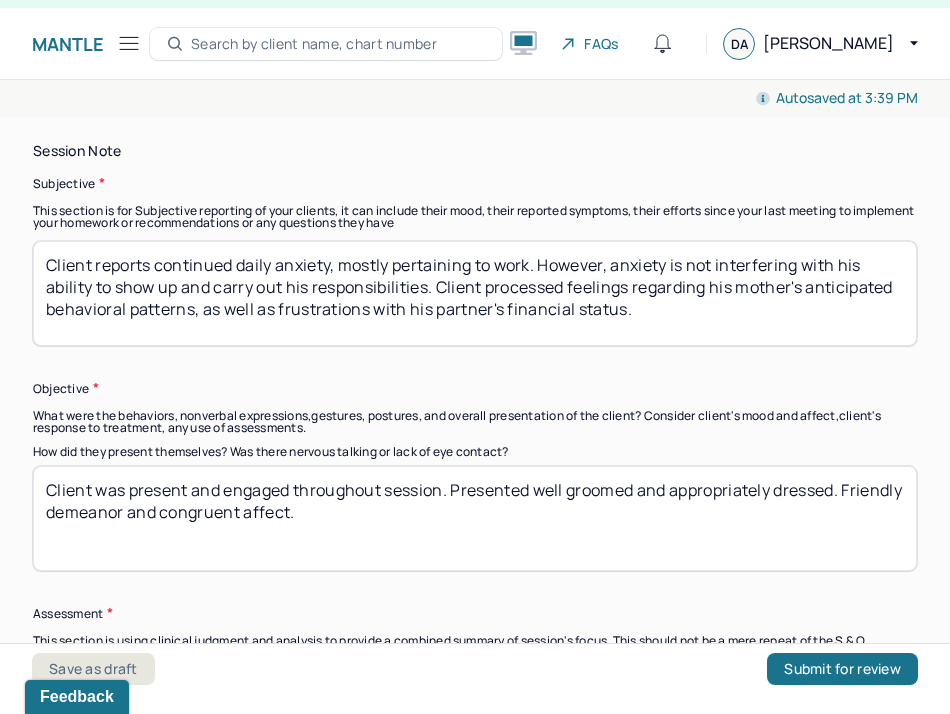 scroll, scrollTop: 0, scrollLeft: 0, axis: both 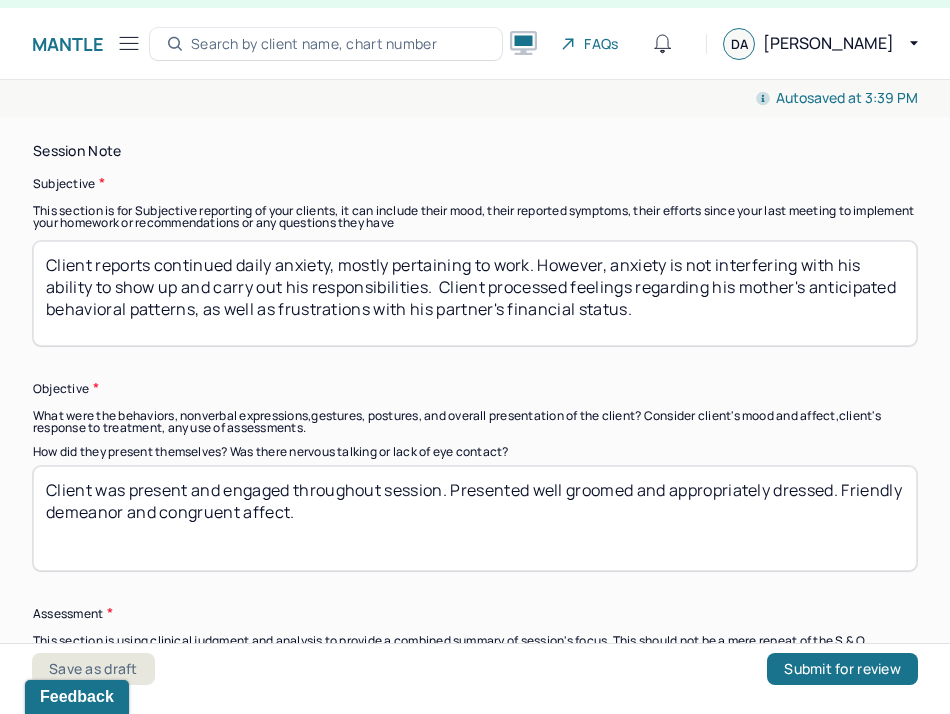 type on "Client reports continued daily anxiety, mostly pertaining to work. However, anxiety is not interfering with his ability to show up and carry out his responsibilities. Client is upholding boundaries at work and advocating for his needs. Client processed feelings regarding his mother's anticipated behavioral patterns, as well as frustrations with his partner's financial status." 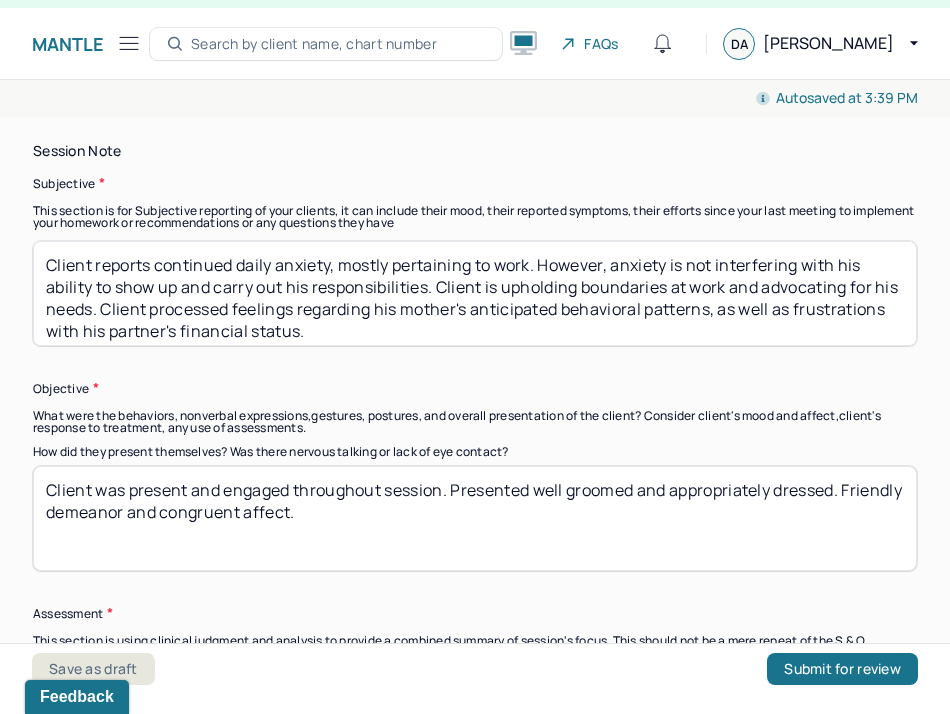 scroll, scrollTop: 8, scrollLeft: 0, axis: vertical 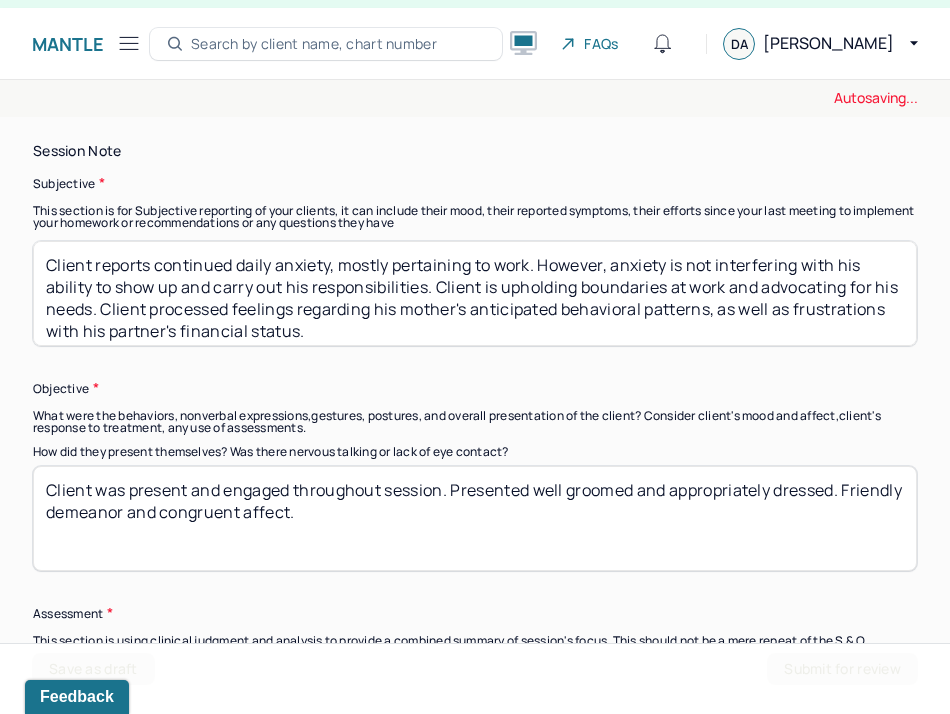 drag, startPoint x: 429, startPoint y: 330, endPoint x: 177, endPoint y: 162, distance: 302.8663 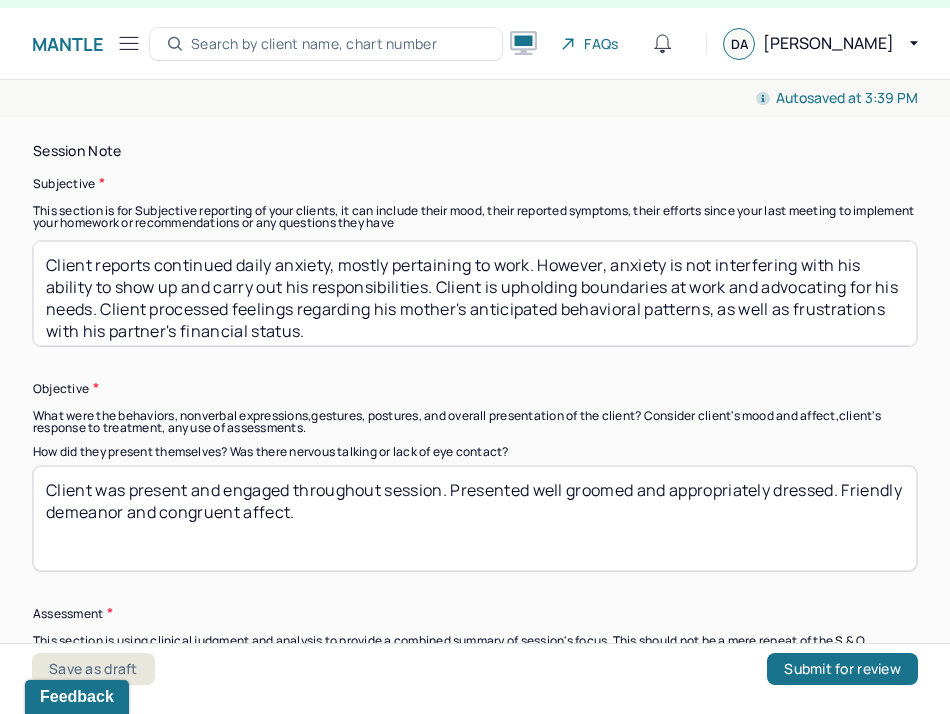 type on "Client reports continued daily anxiety, mostly pertaining to work. However, anxiety is not interfering with his ability to show up and carry out his responsibilities. Client is upholding boundaries at work and advocating for his needs. Client processed feelings regarding his mother's anticipated behavioral patterns, as well as frustrations with his partner's financial status." 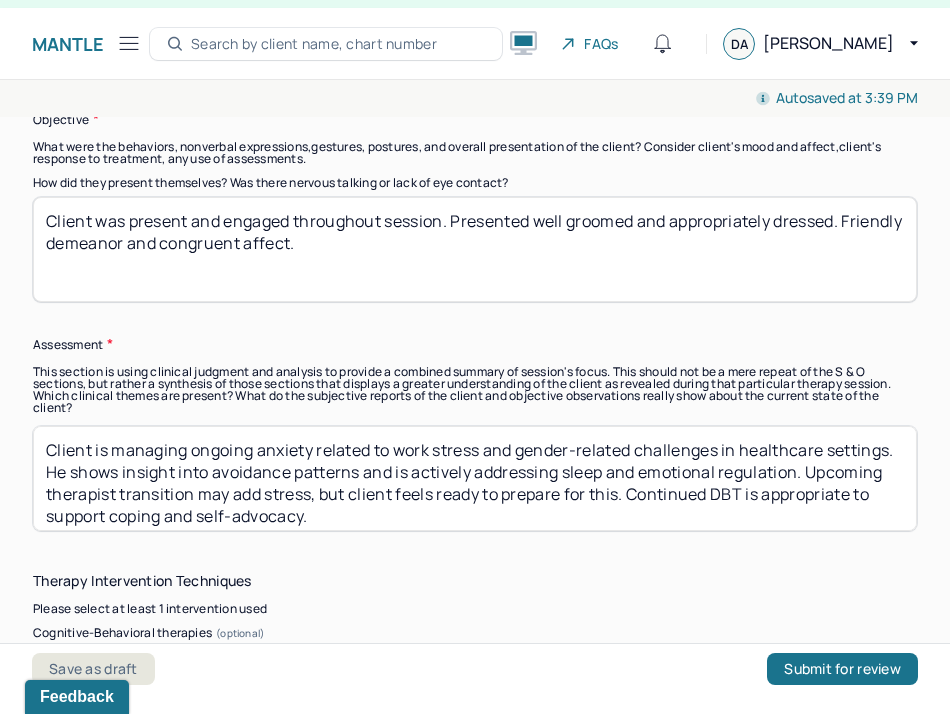 scroll, scrollTop: 1662, scrollLeft: 0, axis: vertical 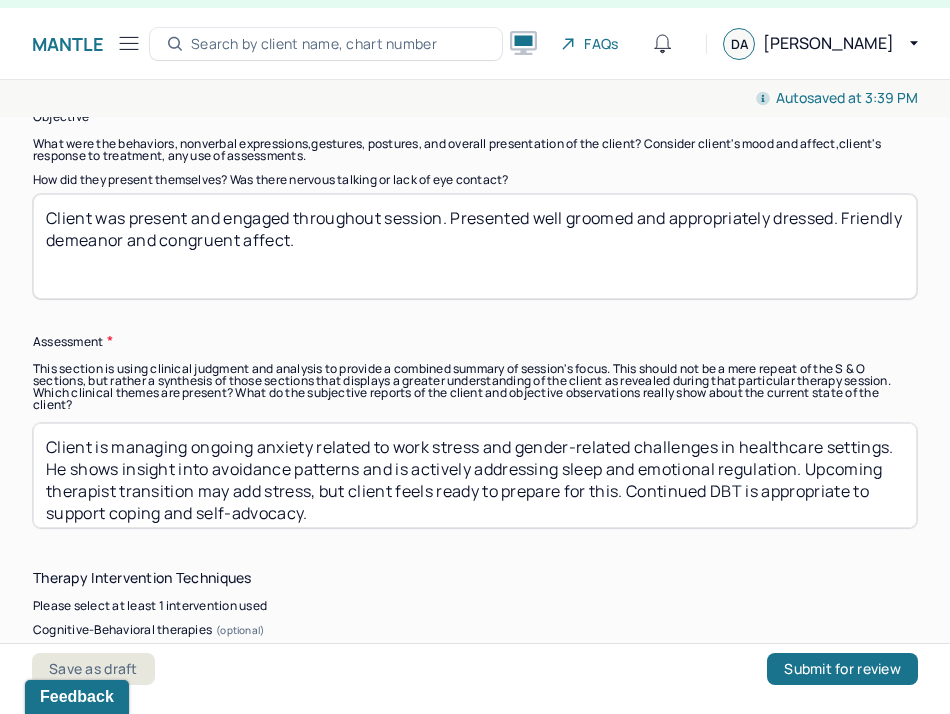 click on "Client is managing ongoing anxiety related to work stress and gender-related challenges in healthcare settings. He shows insight into avoidance patterns and is actively addressing sleep and emotional regulation. Upcoming therapist transition may add stress, but client feels ready to prepare for this. Continued DBT is appropriate to support coping and self-advocacy." at bounding box center (475, 475) 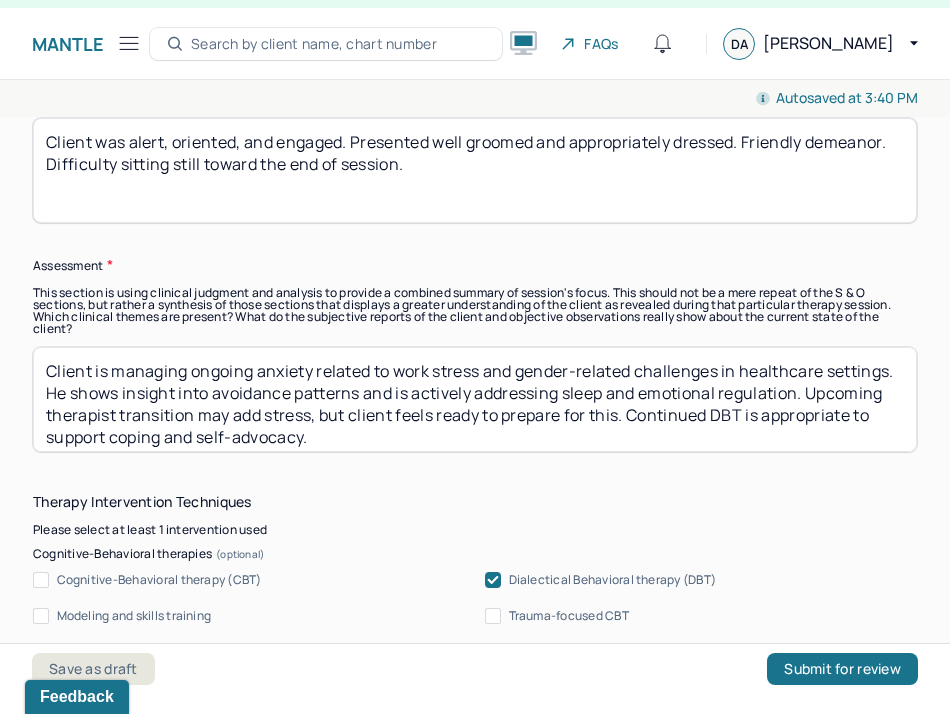 scroll, scrollTop: 1740, scrollLeft: 0, axis: vertical 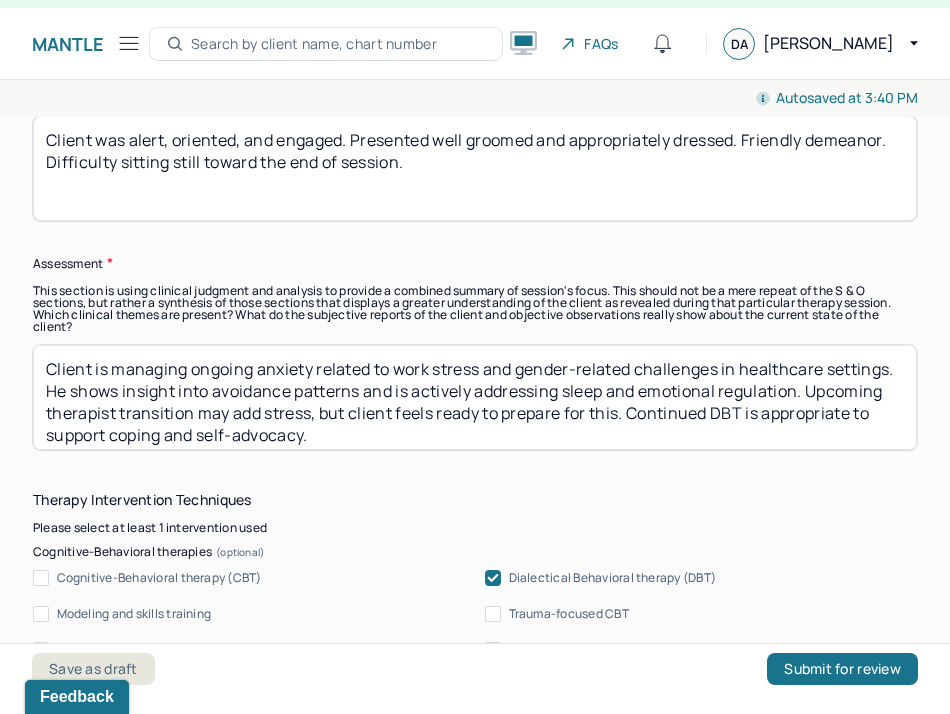type on "Client was alert, oriented, and engaged. Presented well groomed and appropriately dressed. Friendly demeanor. Difficulty sitting still toward the end of session." 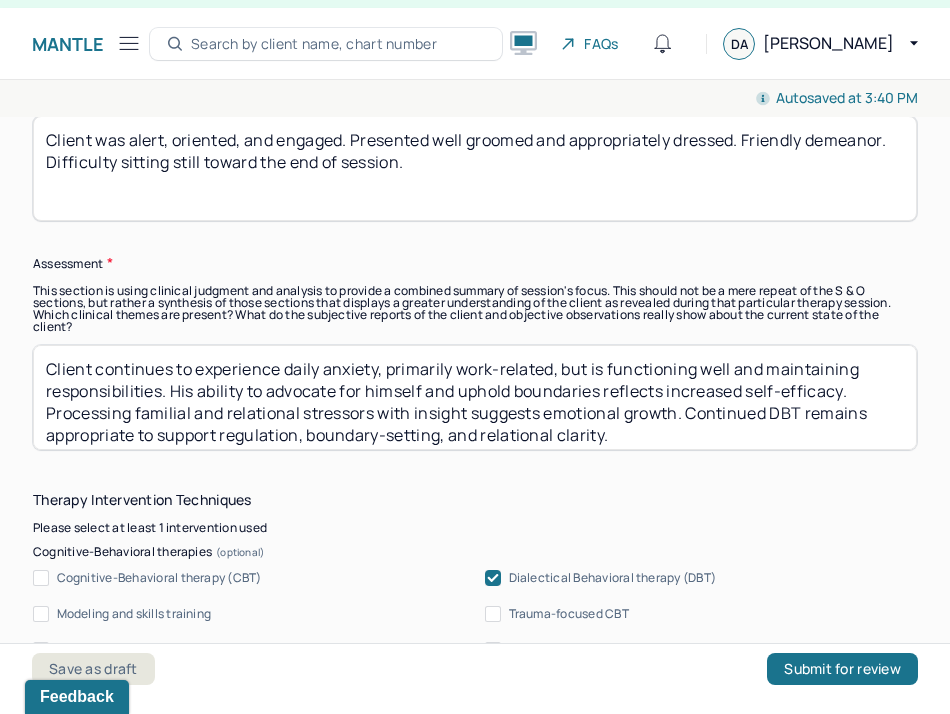 click on "Client is managing ongoing anxiety related to work stress and gender-related challenges in healthcare settings. He shows insight into avoidance patterns and is actively addressing sleep and emotional regulation. Upcoming therapist transition may add stress, but client feels ready to prepare for this. Continued DBT is appropriate to support coping and self-advocacy." at bounding box center [475, 397] 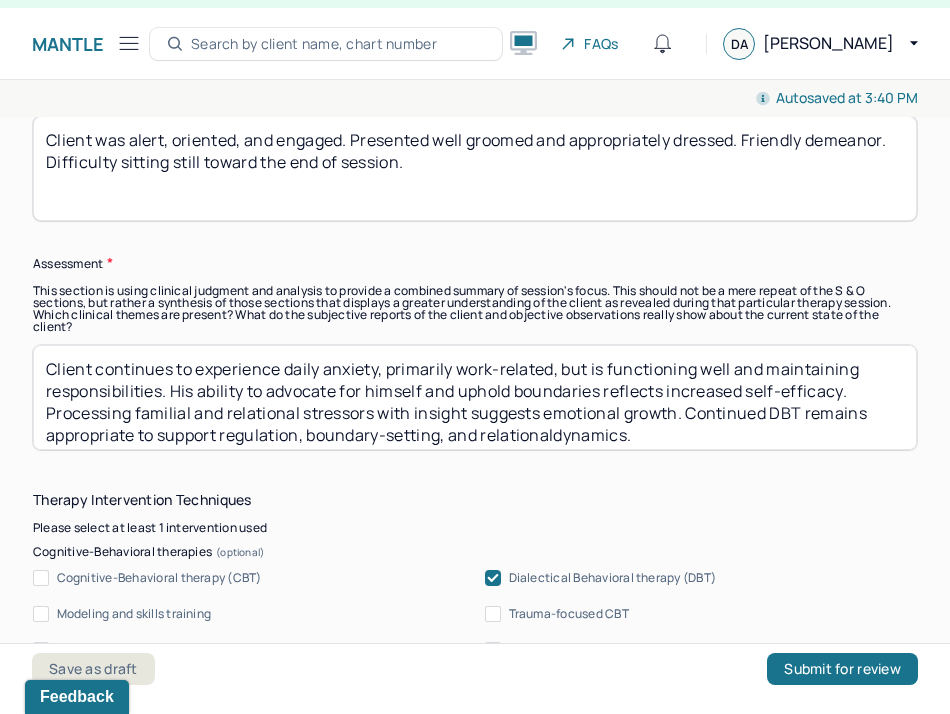 click on "Client is managing ongoing anxiety related to work stress and gender-related challenges in healthcare settings. He shows insight into avoidance patterns and is actively addressing sleep and emotional regulation. Upcoming therapist transition may add stress, but client feels ready to prepare for this. Continued DBT is appropriate to support coping and self-advocacy." at bounding box center (475, 397) 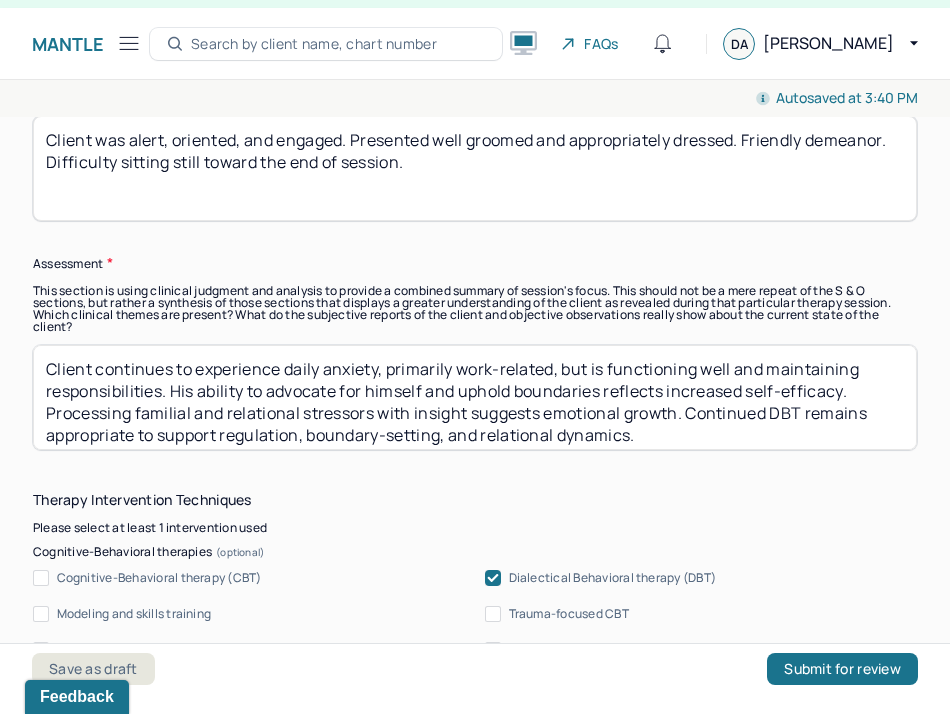 click on "Client is managing ongoing anxiety related to work stress and gender-related challenges in healthcare settings. He shows insight into avoidance patterns and is actively addressing sleep and emotional regulation. Upcoming therapist transition may add stress, but client feels ready to prepare for this. Continued DBT is appropriate to support coping and self-advocacy." at bounding box center (475, 397) 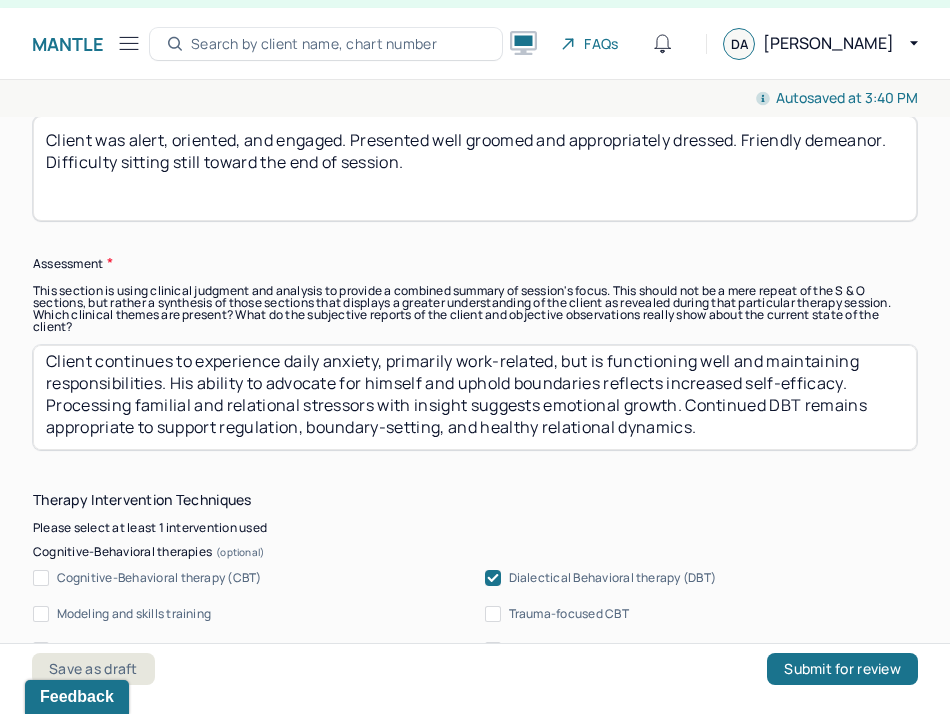 scroll, scrollTop: 0, scrollLeft: 0, axis: both 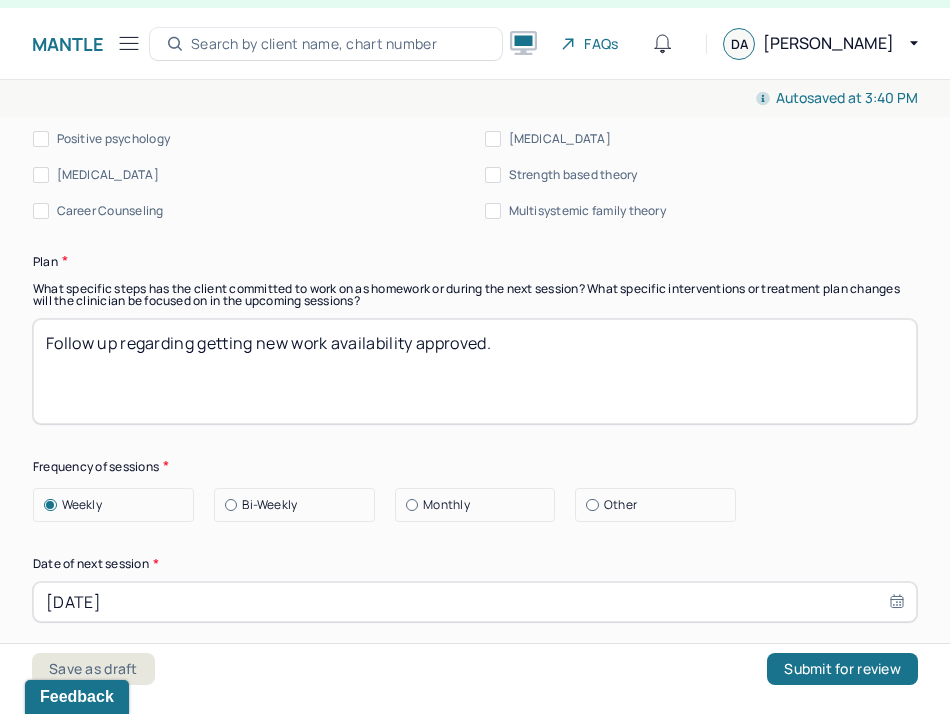 type on "Client continues to experience daily anxiety, primarily work-related, but is functioning well and maintaining responsibilities. His ability to advocate for himself and uphold boundaries reflects increased self-efficacy. Processing familial and relational stressors with insight suggests emotional growth. Continued DBT remains appropriate to support regulation, boundary-setting, and healthy relational dynamics." 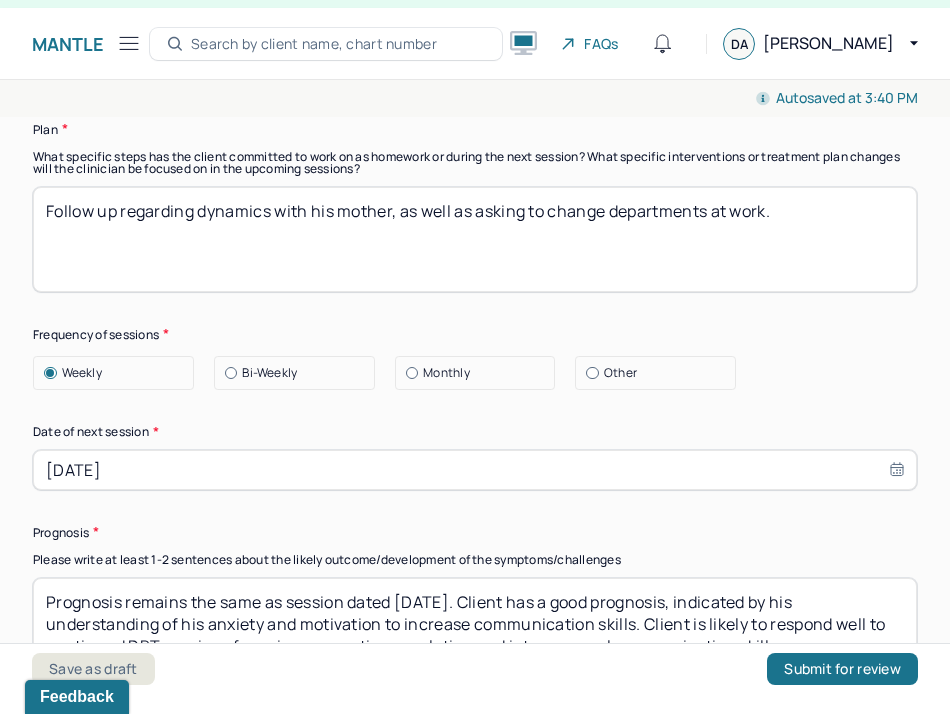 scroll, scrollTop: 2793, scrollLeft: 0, axis: vertical 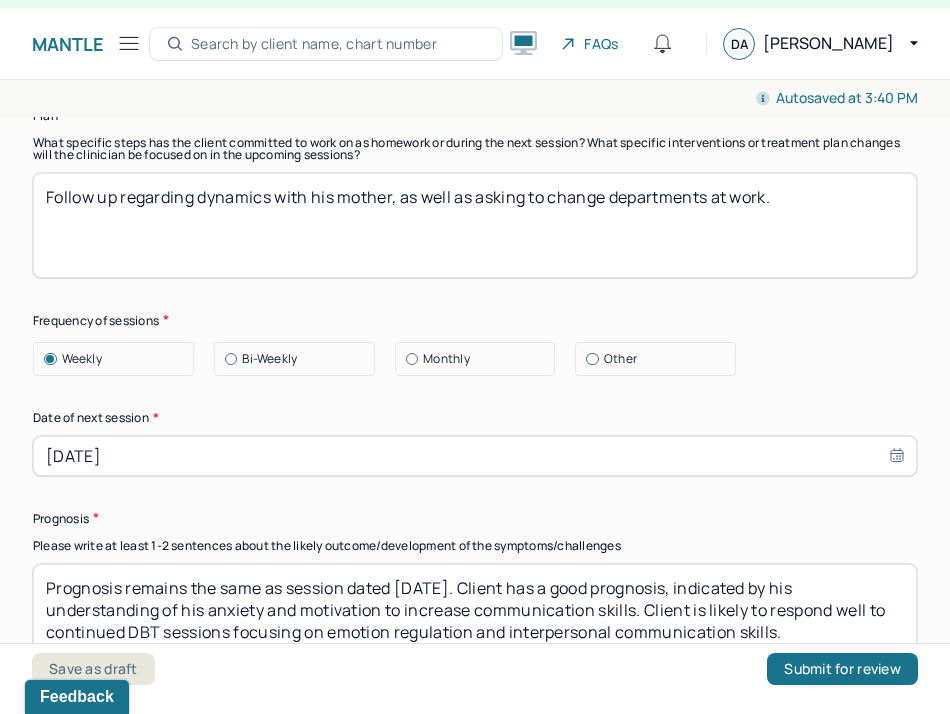 type on "Follow up regarding dynamics with his mother, as well as asking to change departments at work." 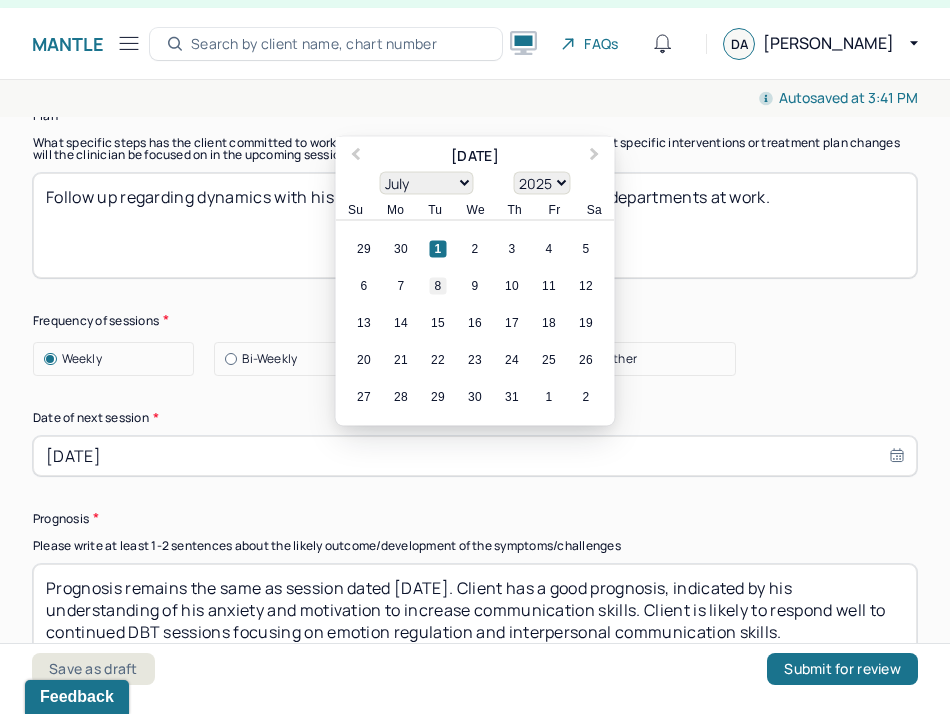 click on "8" at bounding box center [438, 285] 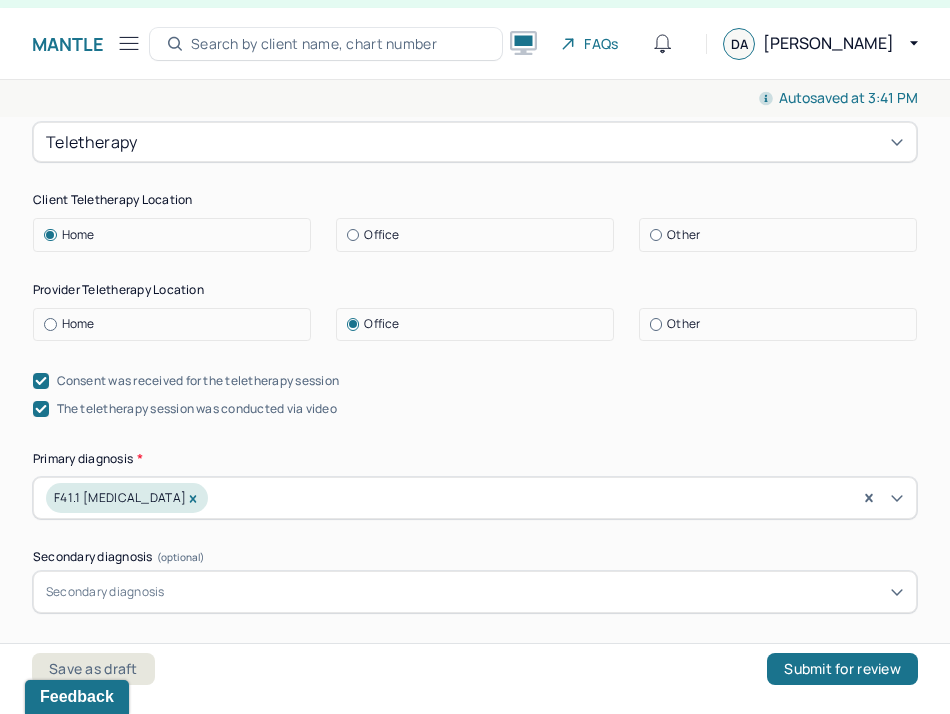 scroll, scrollTop: 0, scrollLeft: 0, axis: both 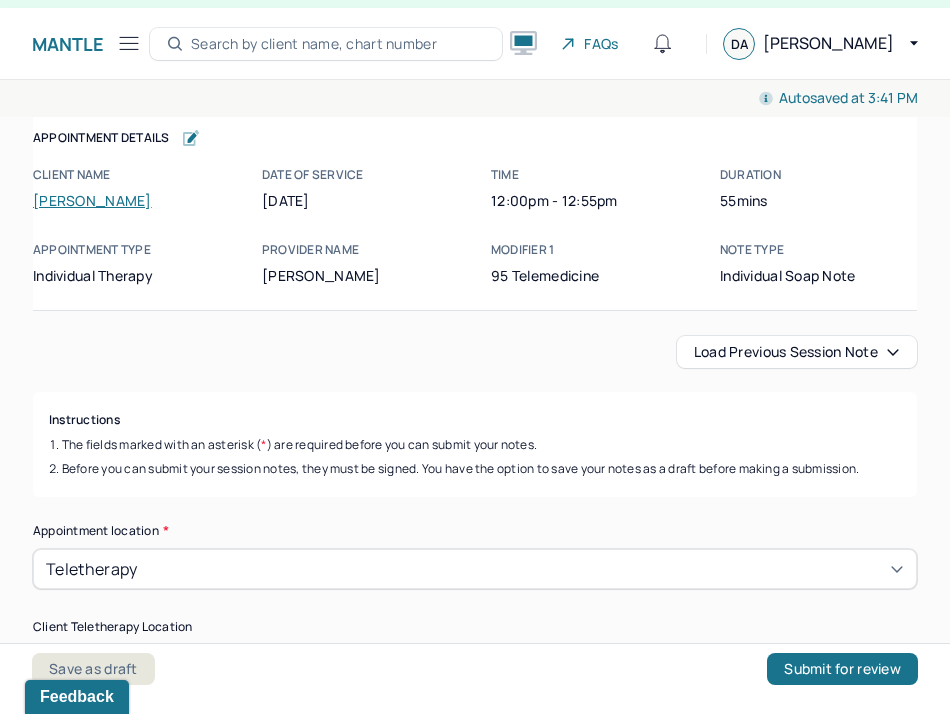 click on "Load previous session note" at bounding box center (797, 352) 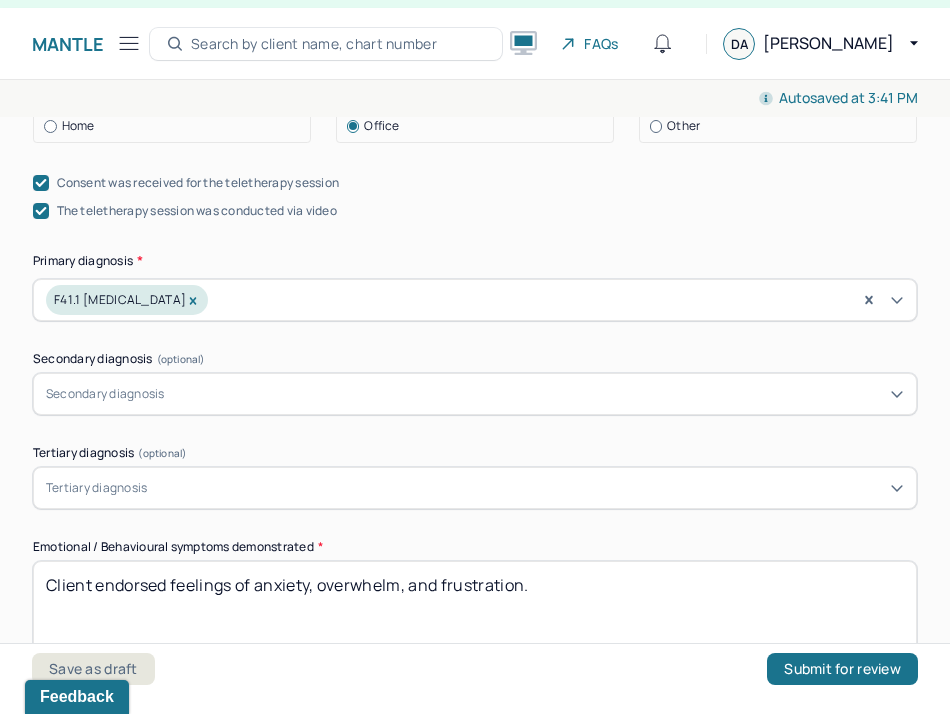 scroll, scrollTop: 0, scrollLeft: 0, axis: both 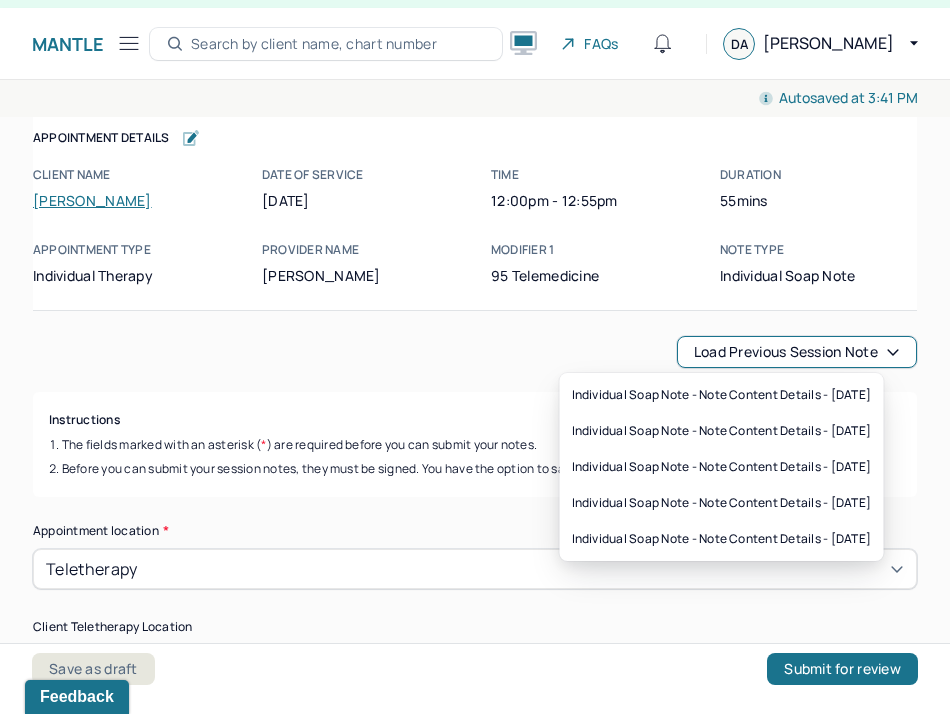 click on "Load previous session note" at bounding box center [797, 352] 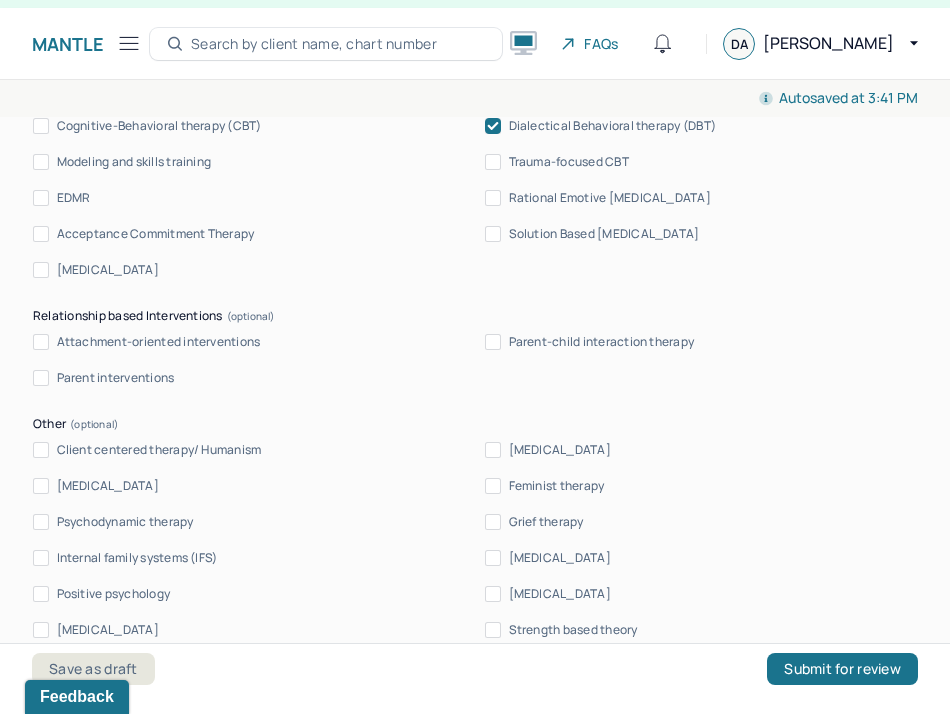 scroll, scrollTop: 3092, scrollLeft: 0, axis: vertical 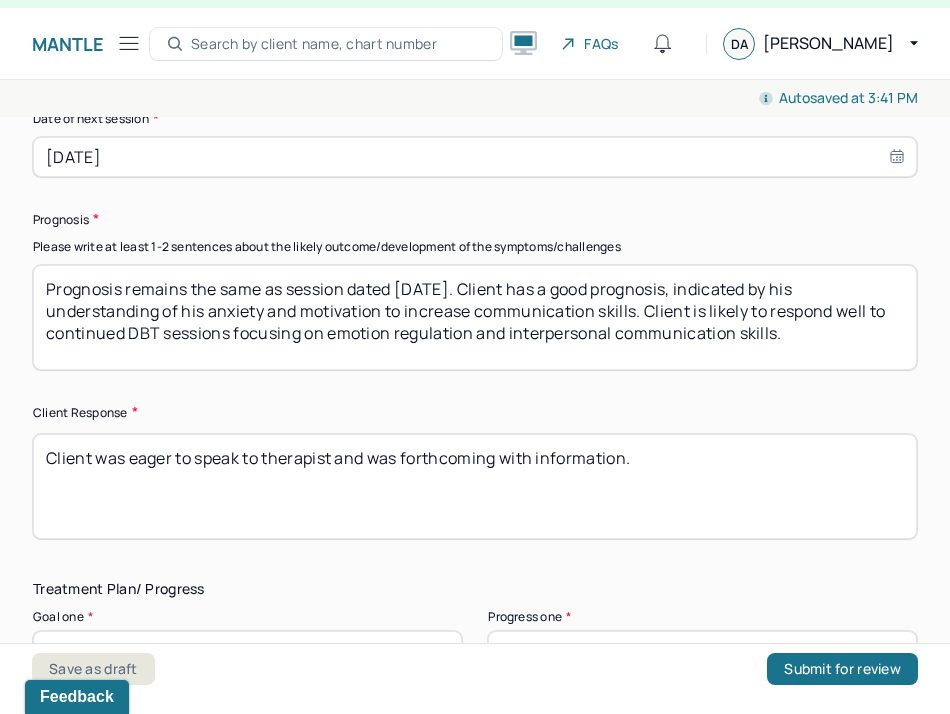 click on "Prognosis remains the same as session dated [DATE]. Client has a good prognosis, indicated by his understanding of his anxiety and motivation to increase communication skills. Client is likely to respond well to continued DBT sessions focusing on emotion regulation and interpersonal communication skills." at bounding box center [475, 317] 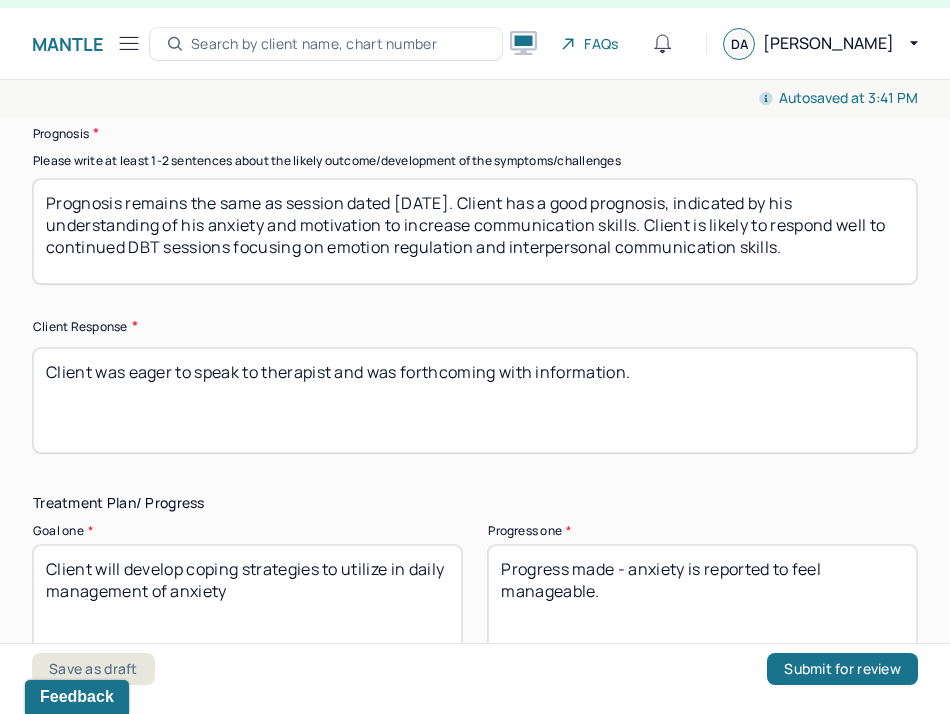 scroll, scrollTop: 3193, scrollLeft: 0, axis: vertical 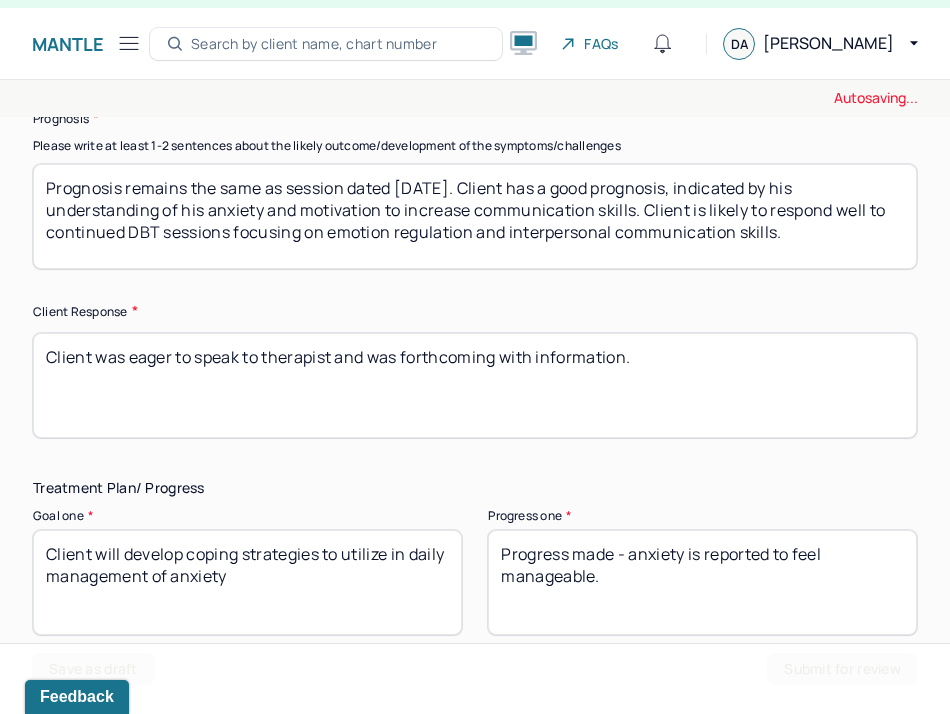 type on "Prognosis remains the same as session dated [DATE]. Client has a good prognosis, indicated by his understanding of his anxiety and motivation to increase communication skills. Client is likely to respond well to continued DBT sessions focusing on emotion regulation and interpersonal communication skills." 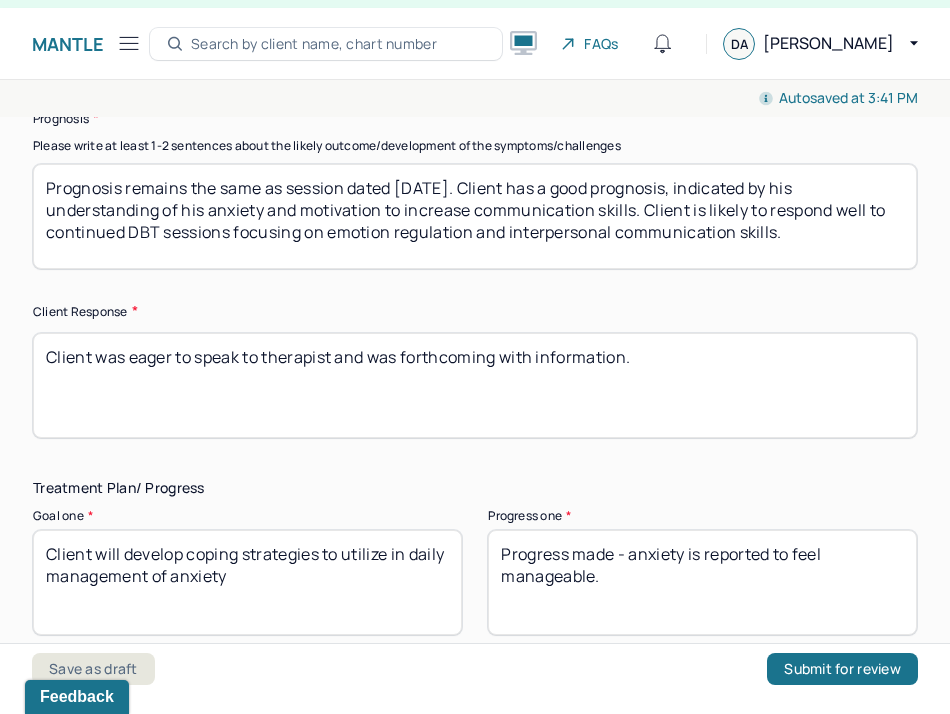drag, startPoint x: 769, startPoint y: 350, endPoint x: 106, endPoint y: 293, distance: 665.44574 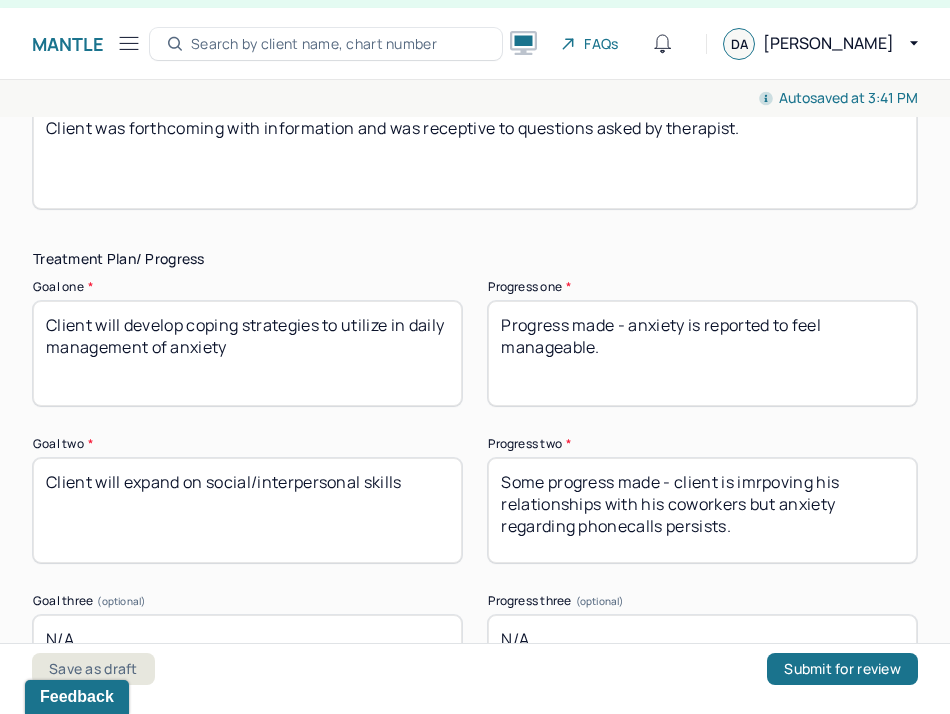 scroll, scrollTop: 3423, scrollLeft: 0, axis: vertical 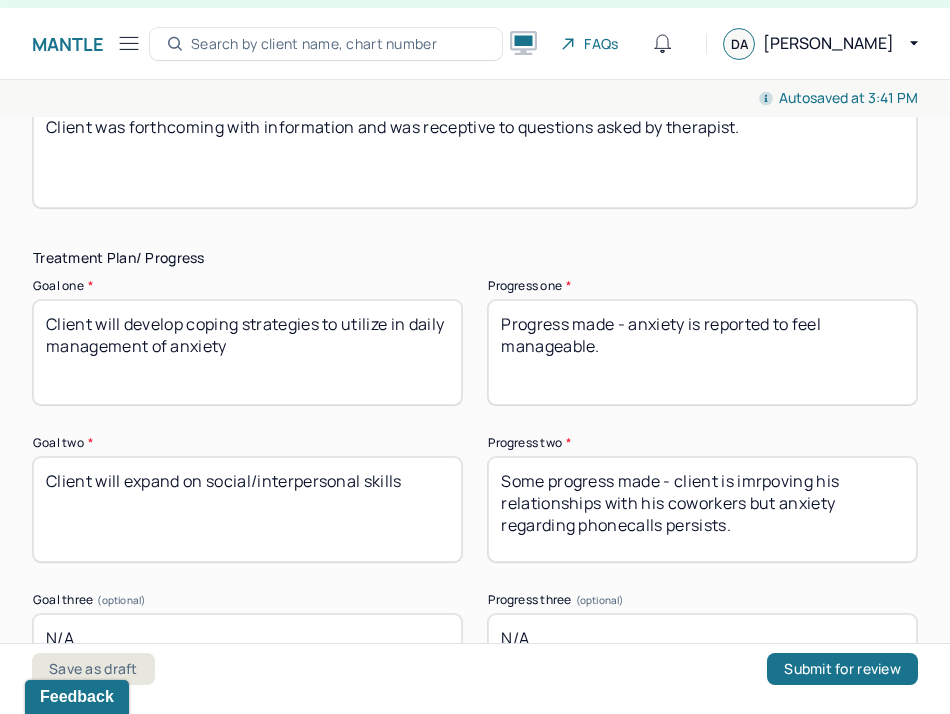 type on "Client was forthcoming with information and was receptive to questions asked by therapist." 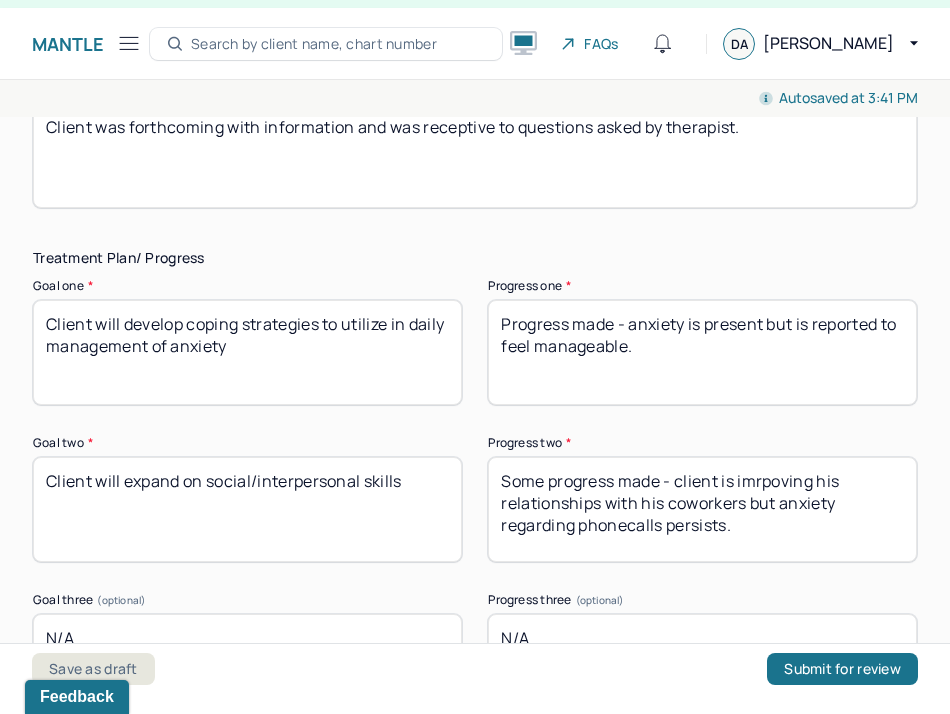 click on "Progress made - anxiety is reported to feel manageable." at bounding box center (702, 352) 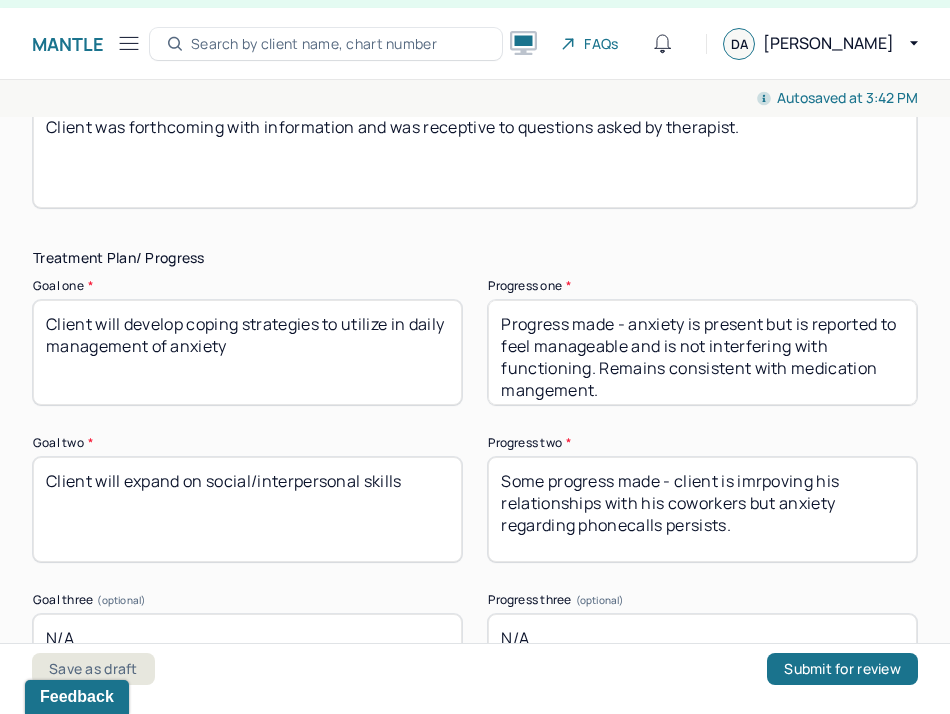 click on "Progress made - anxiety is present but is reported to feel manageable and is not interfering with functioning. Remains consistent with medication mangement." at bounding box center [702, 352] 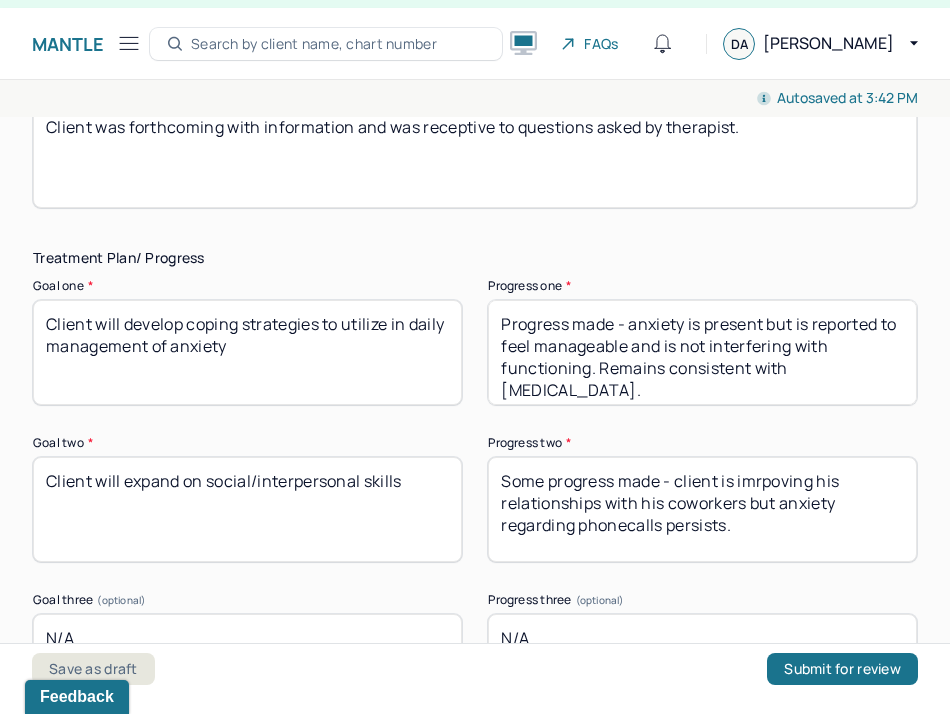 click on "Progress made - anxiety is present but is reported to feel manageable and is not interfering with functioning. Remains consistent with medication mangement." at bounding box center (702, 352) 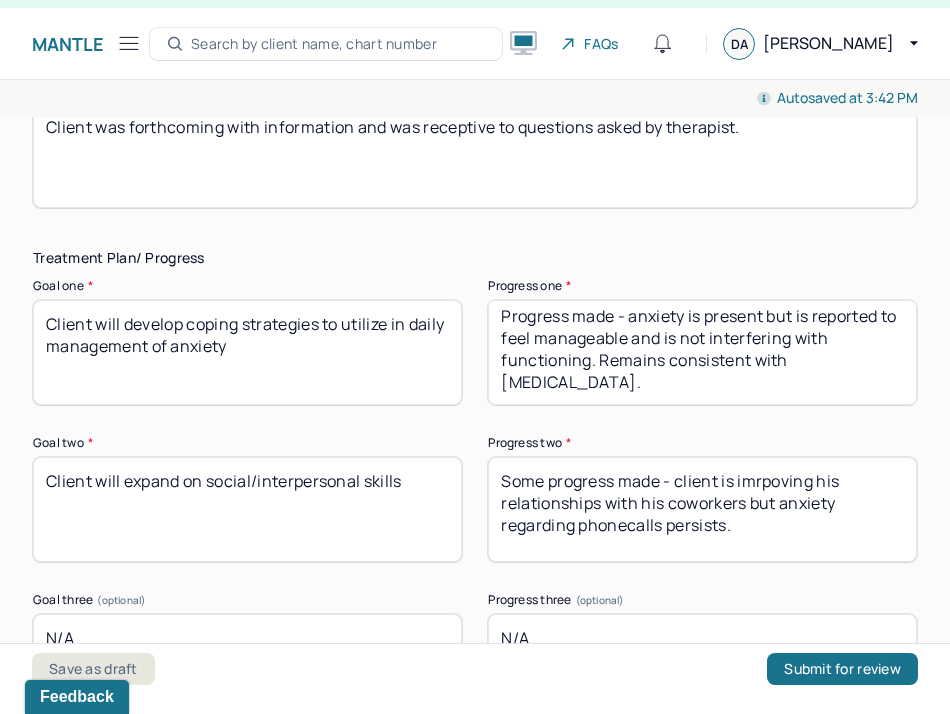 scroll, scrollTop: 3633, scrollLeft: 0, axis: vertical 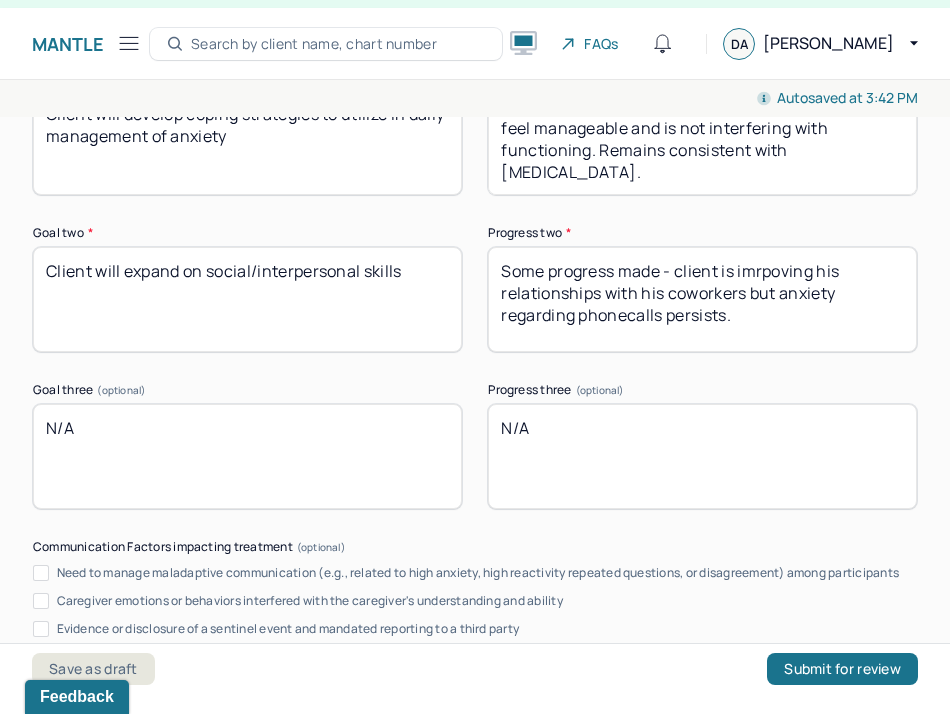 type on "Progress made - anxiety is present but is reported to feel manageable and is not interfering with functioning. Remains consistent with [MEDICAL_DATA]." 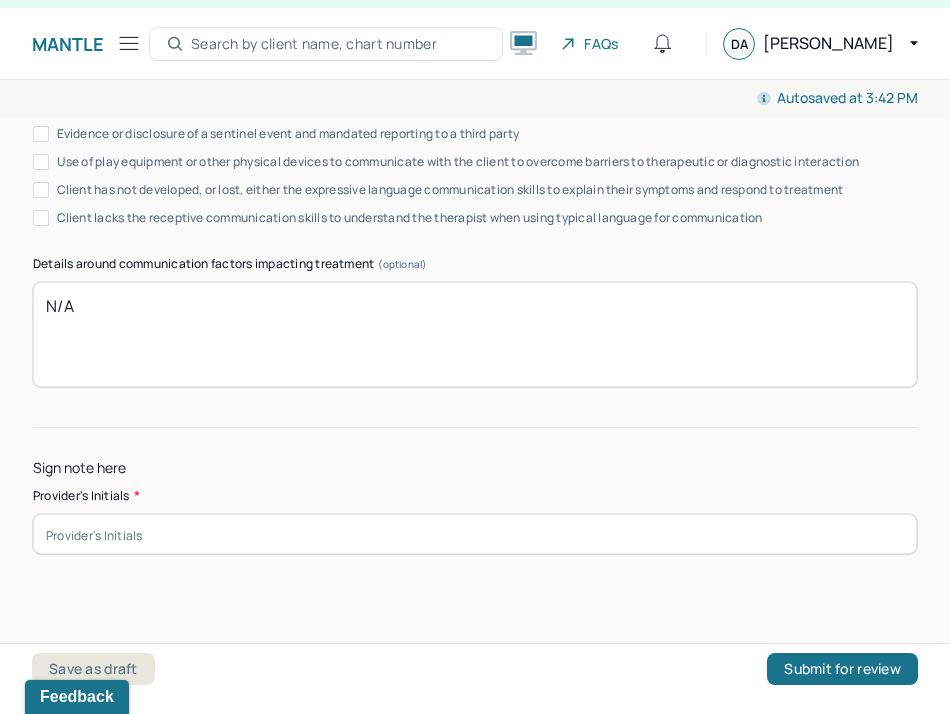 scroll, scrollTop: 4137, scrollLeft: 0, axis: vertical 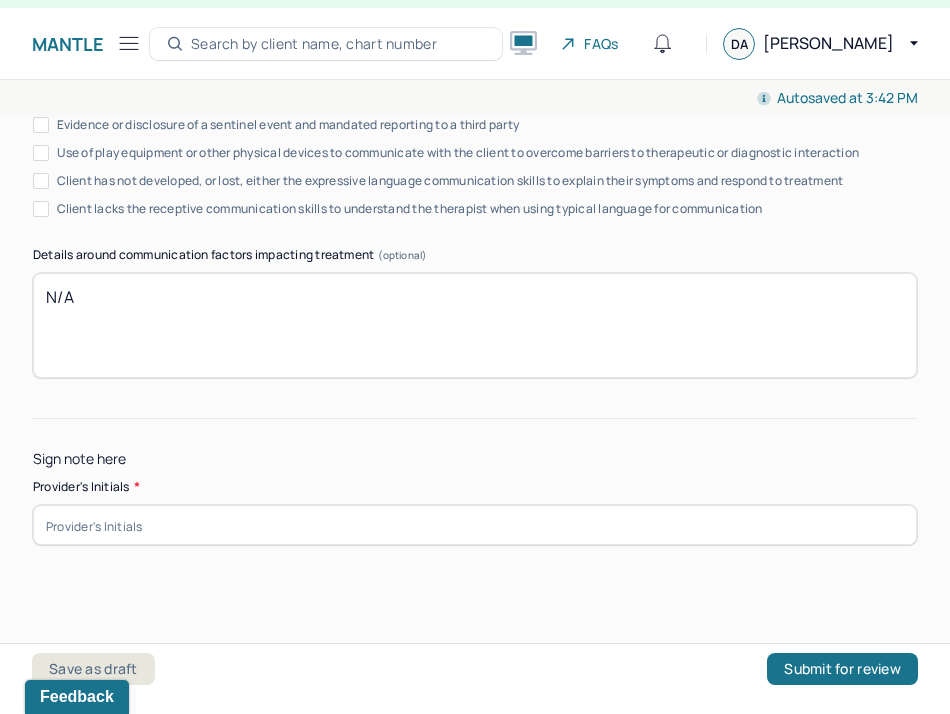 type on "Some progress made - improved relationships with coworkers reported. Reviewed social skills to use with customers at work." 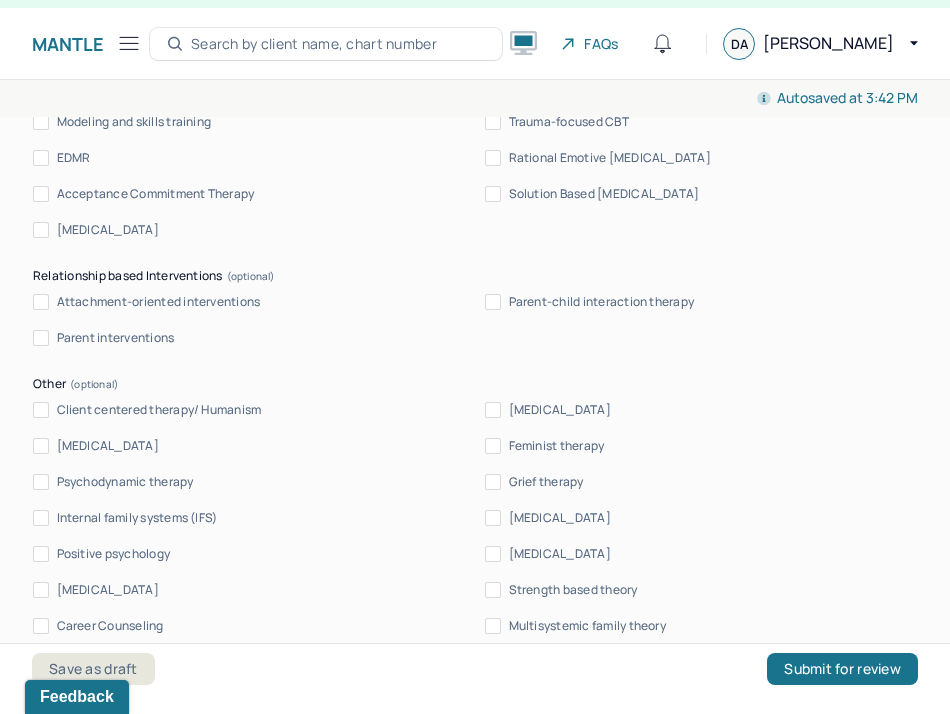 scroll, scrollTop: 1254, scrollLeft: 0, axis: vertical 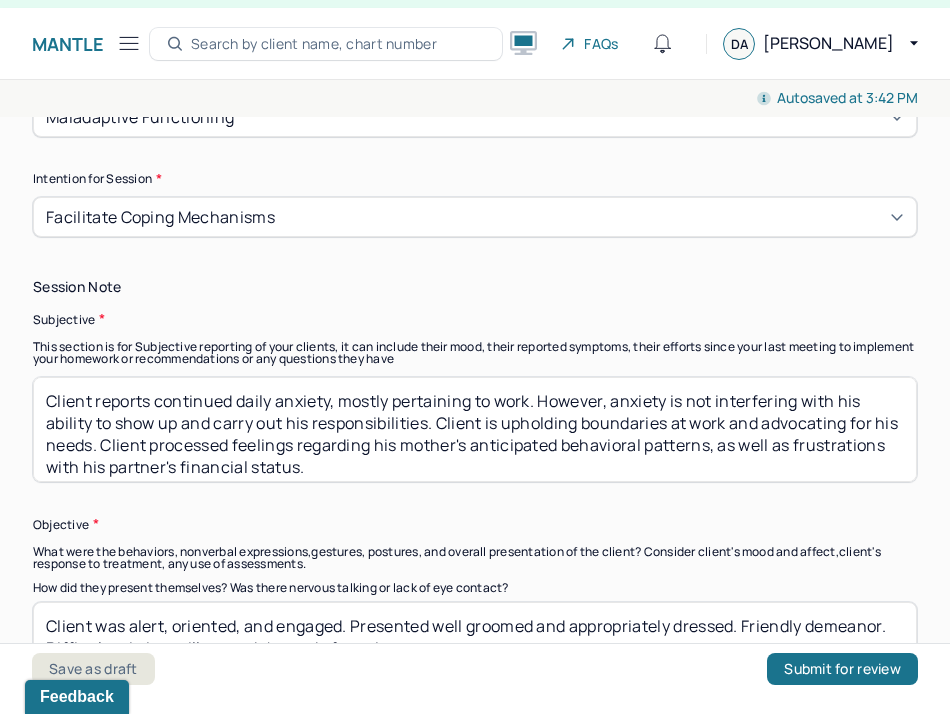 type on "DA" 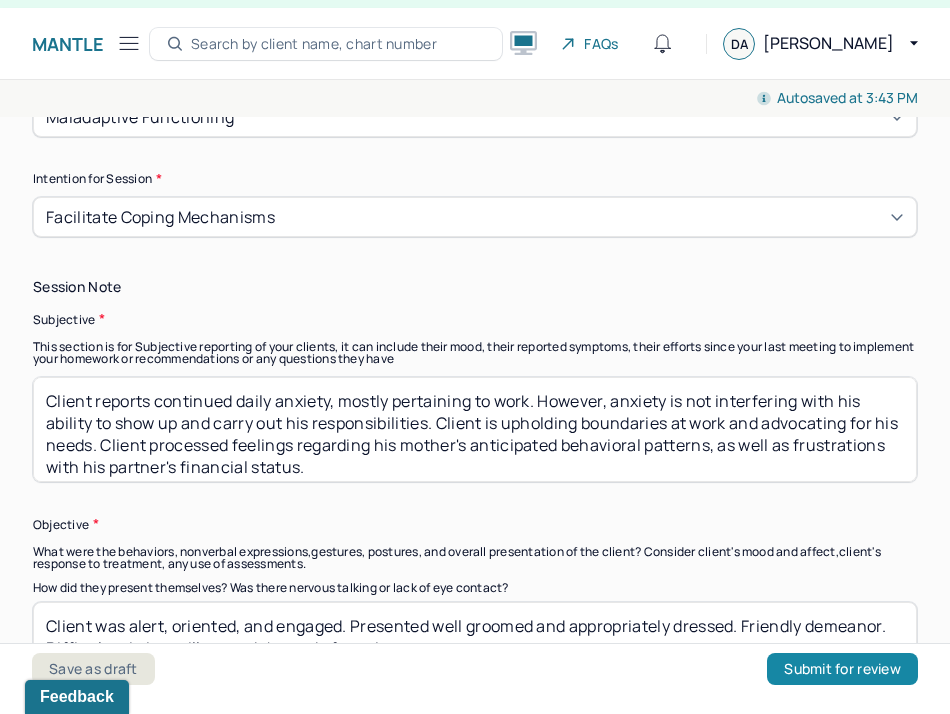 click on "Submit for review" at bounding box center [842, 669] 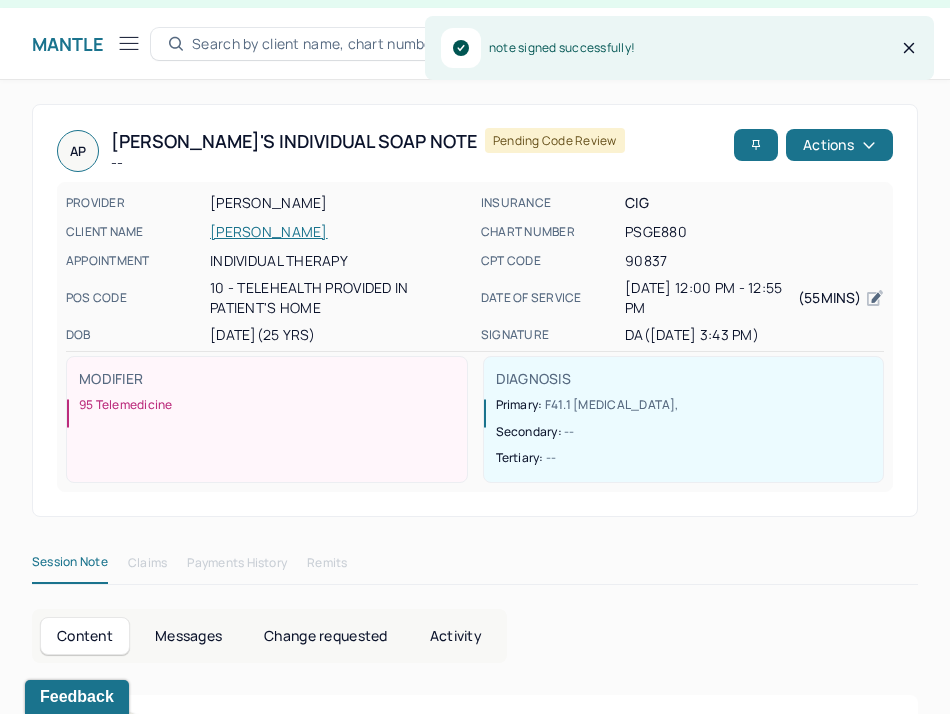 click 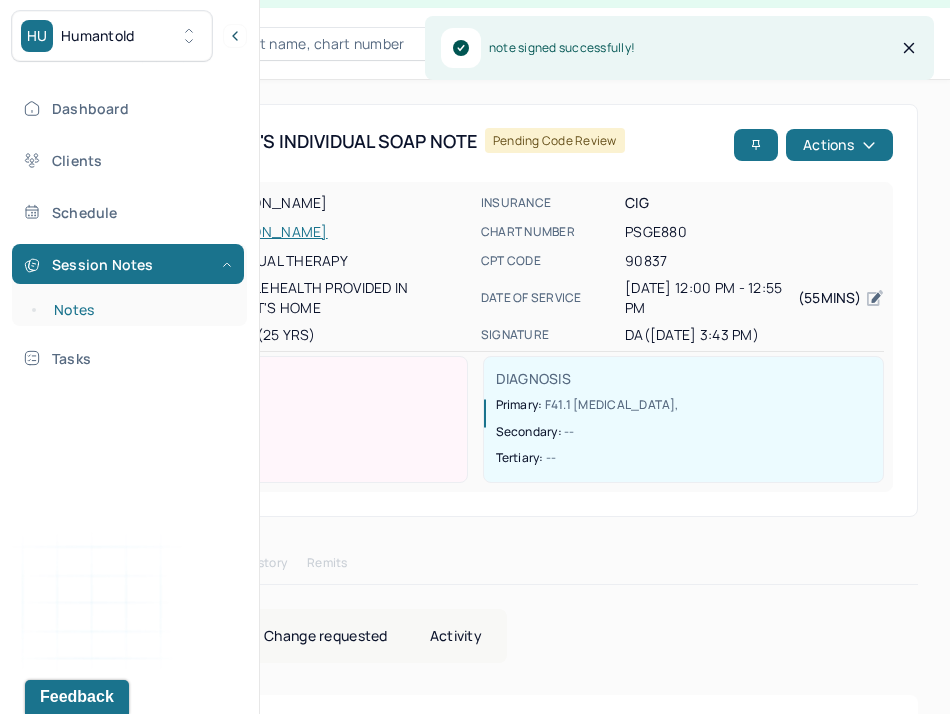 click on "Notes" at bounding box center (139, 310) 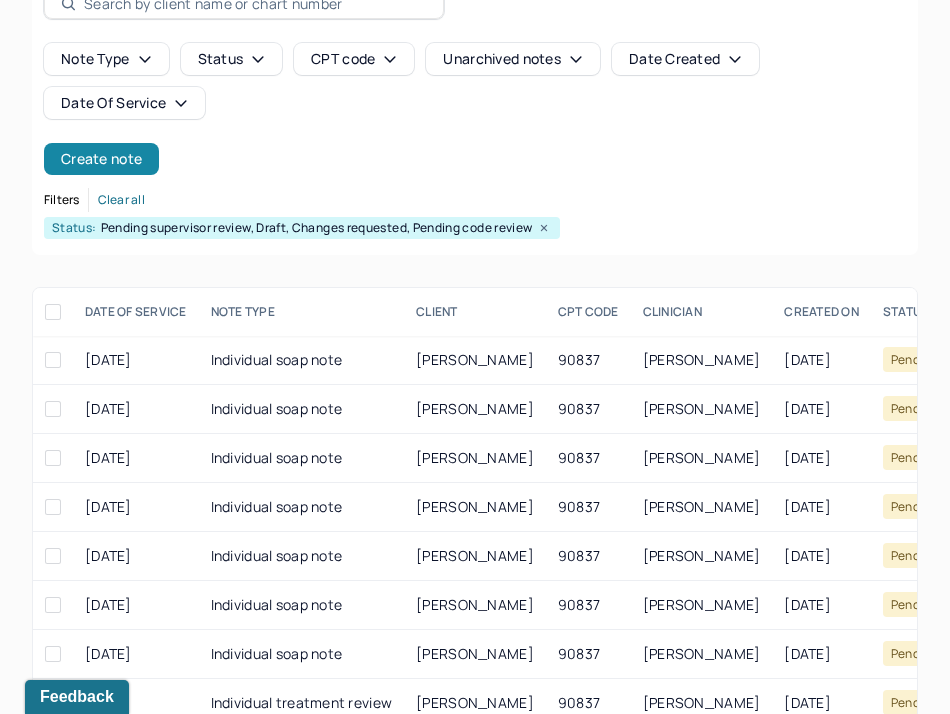 click on "Create note" at bounding box center (101, 159) 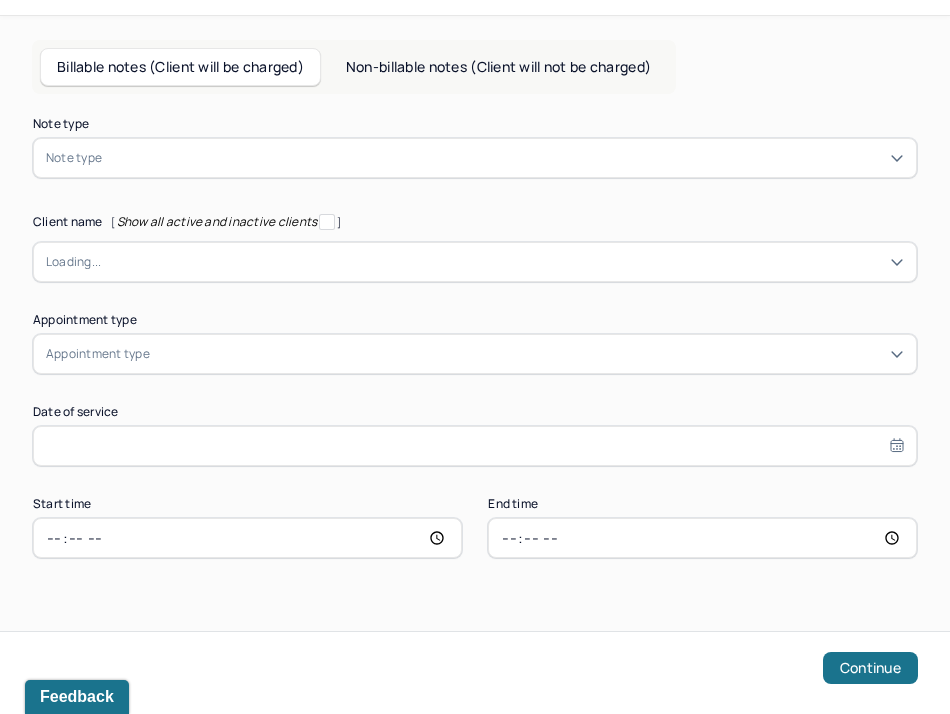 scroll, scrollTop: 101, scrollLeft: 0, axis: vertical 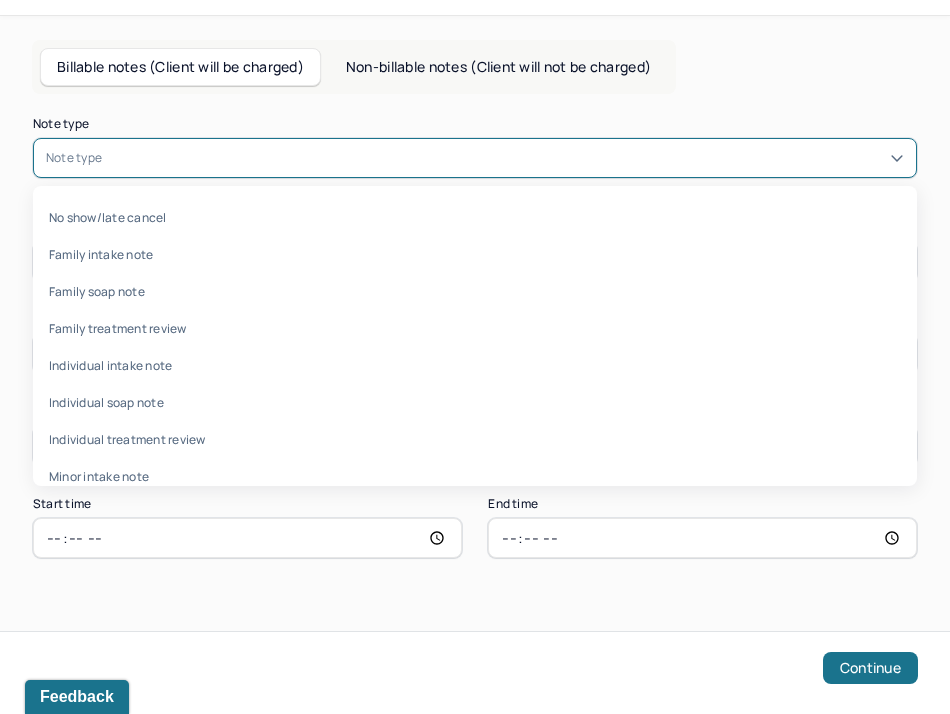 click at bounding box center (505, 158) 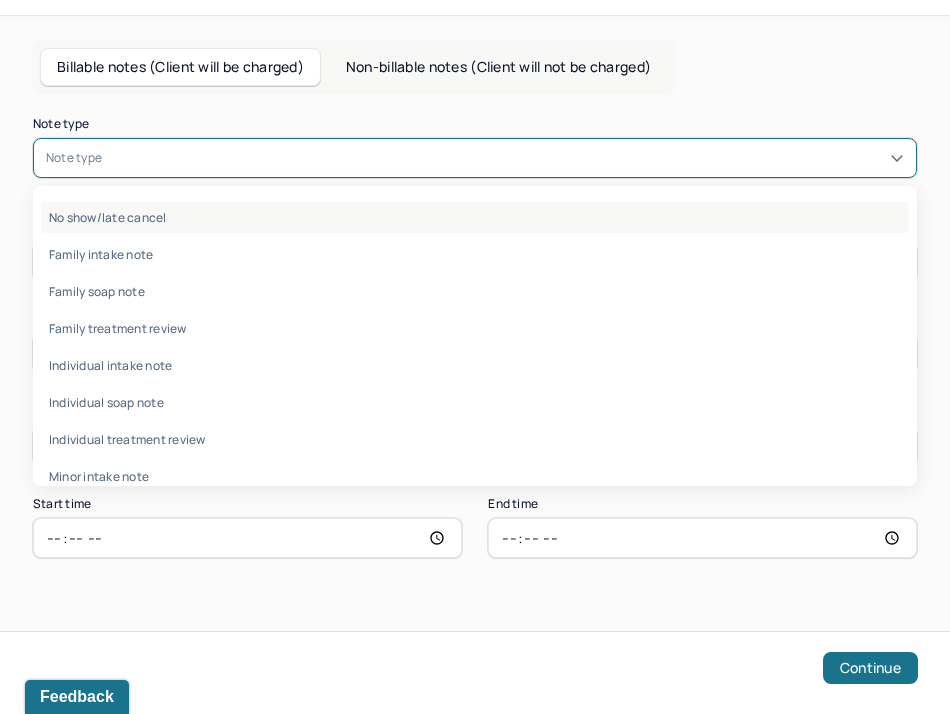 click on "No show/late cancel" at bounding box center (475, 217) 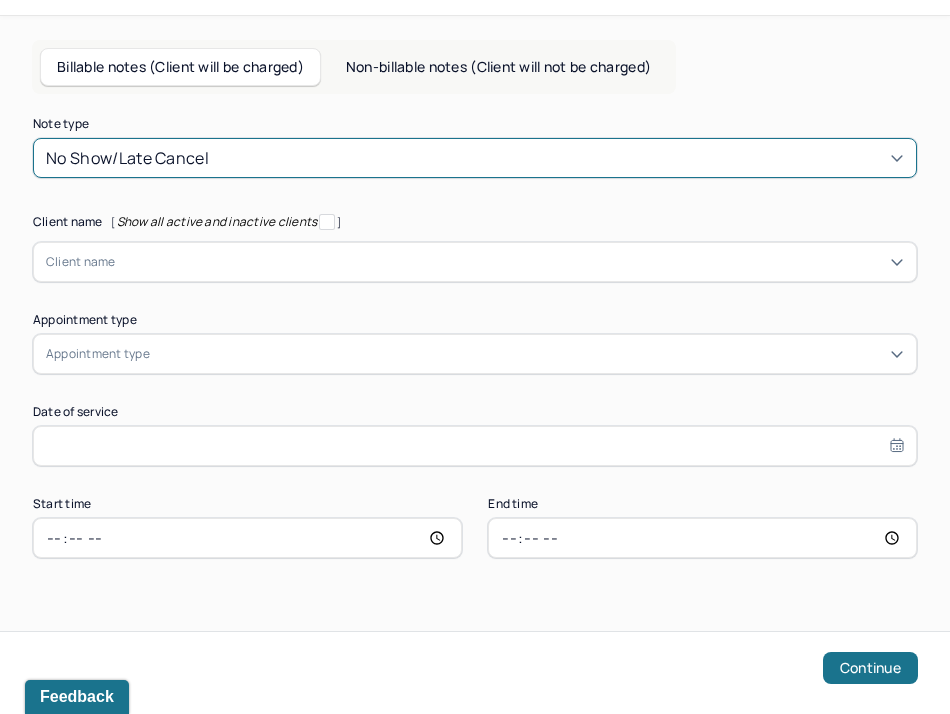 click on "Client name" at bounding box center [81, 262] 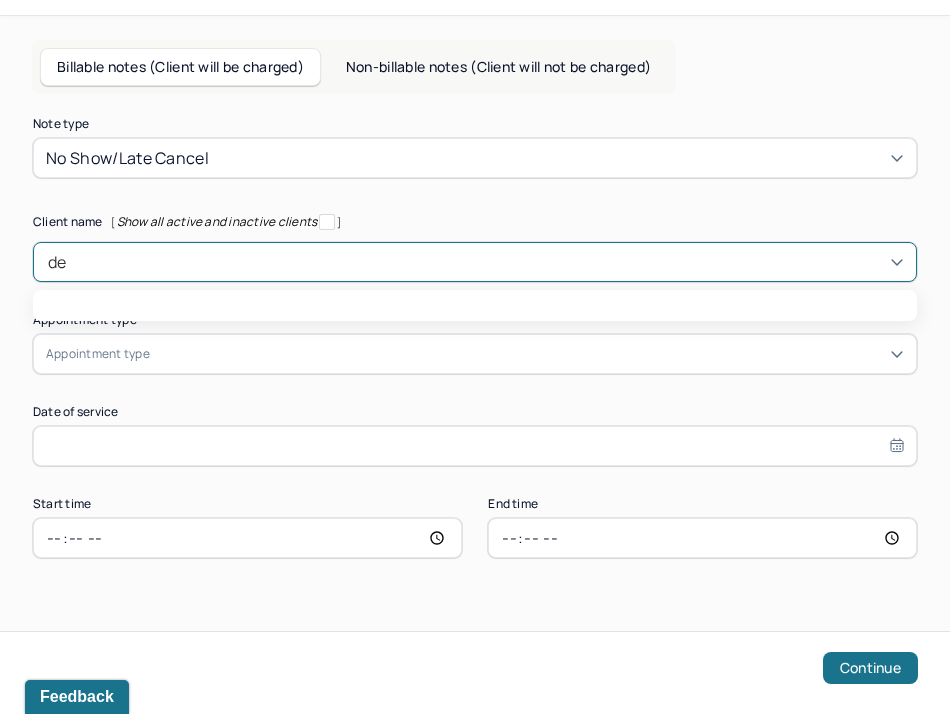 type on "dev" 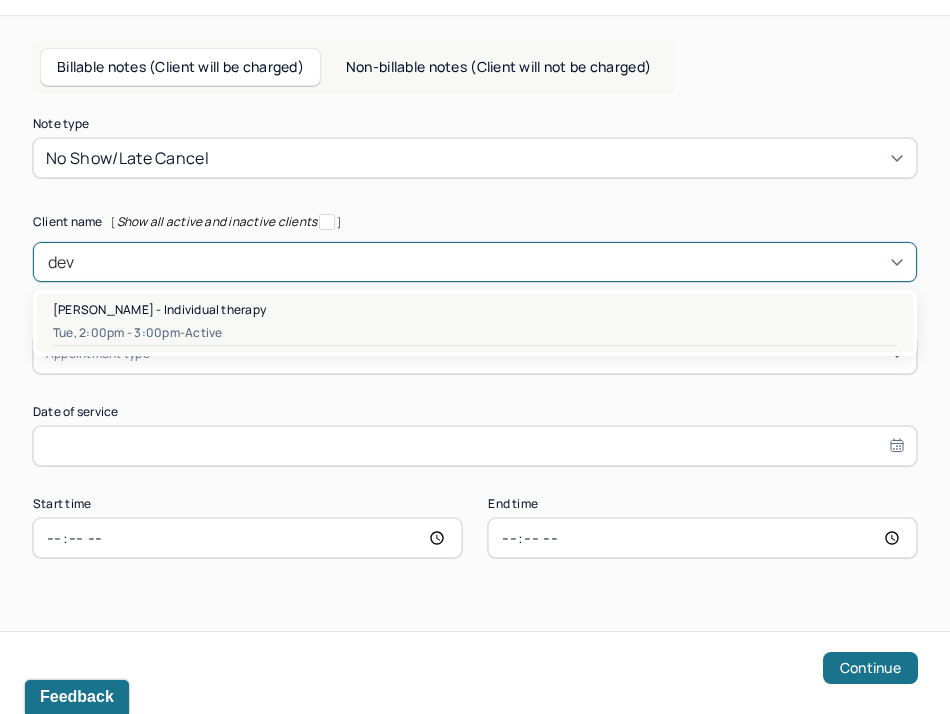 click on "[PERSON_NAME] - Individual therapy" at bounding box center (159, 309) 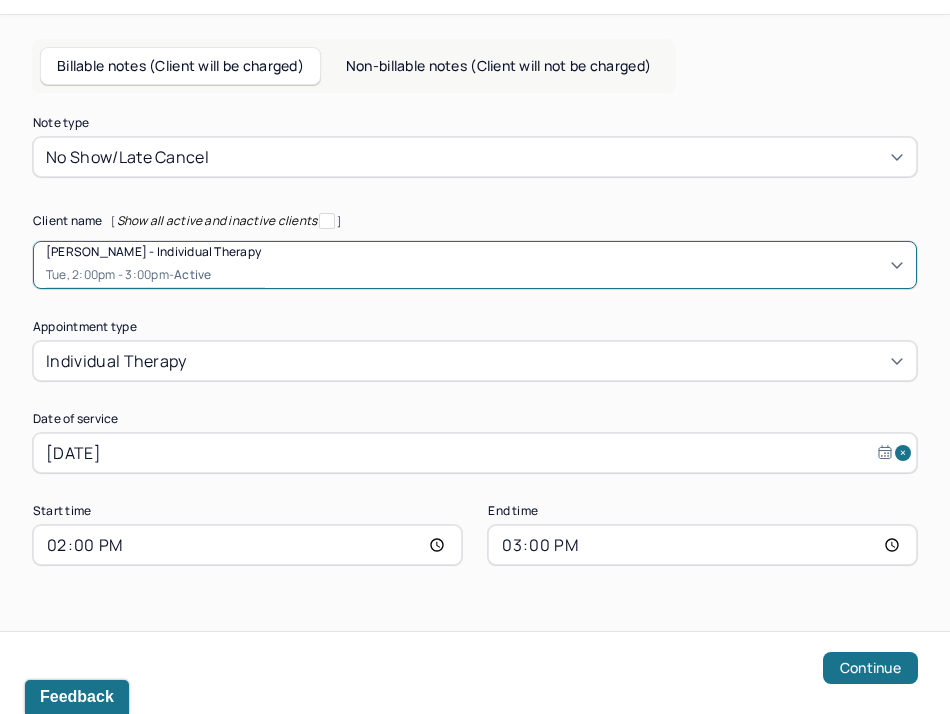 scroll, scrollTop: 107, scrollLeft: 0, axis: vertical 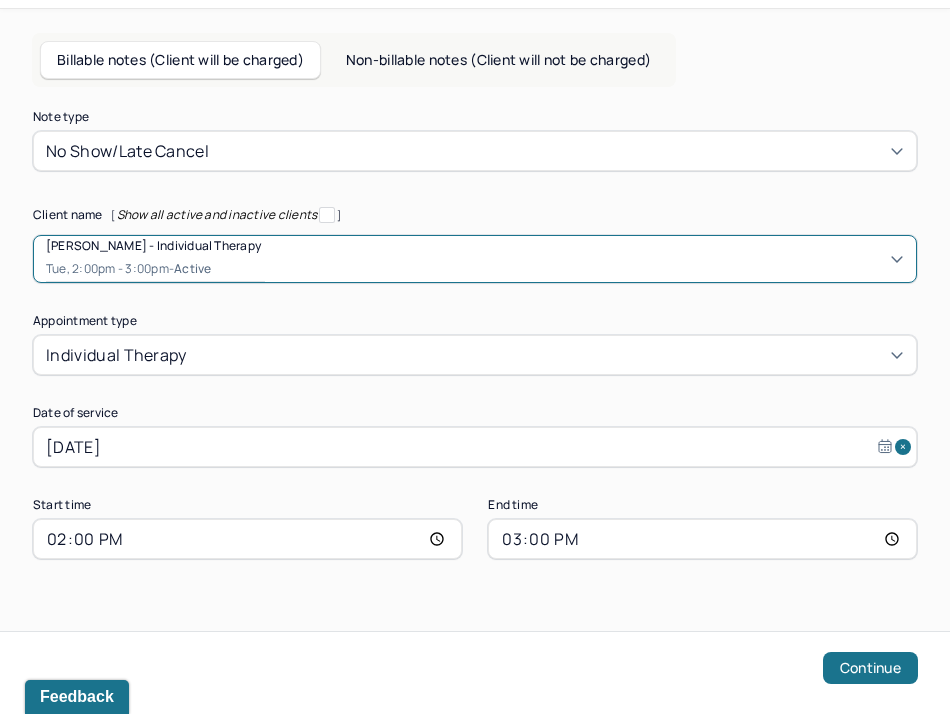 click on "15:00" at bounding box center [702, 539] 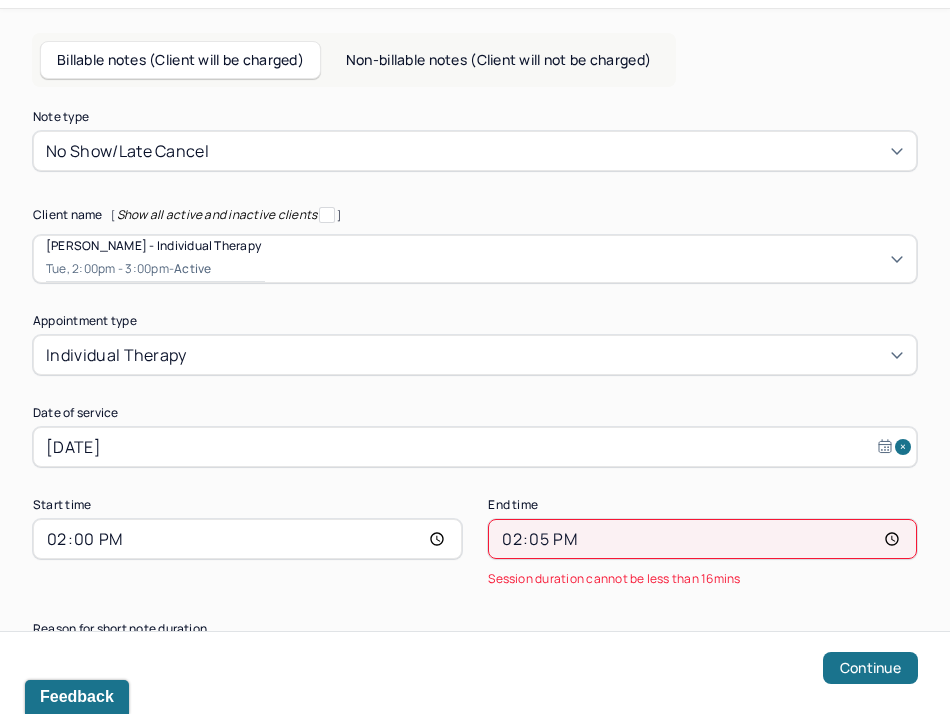 type on "14:55" 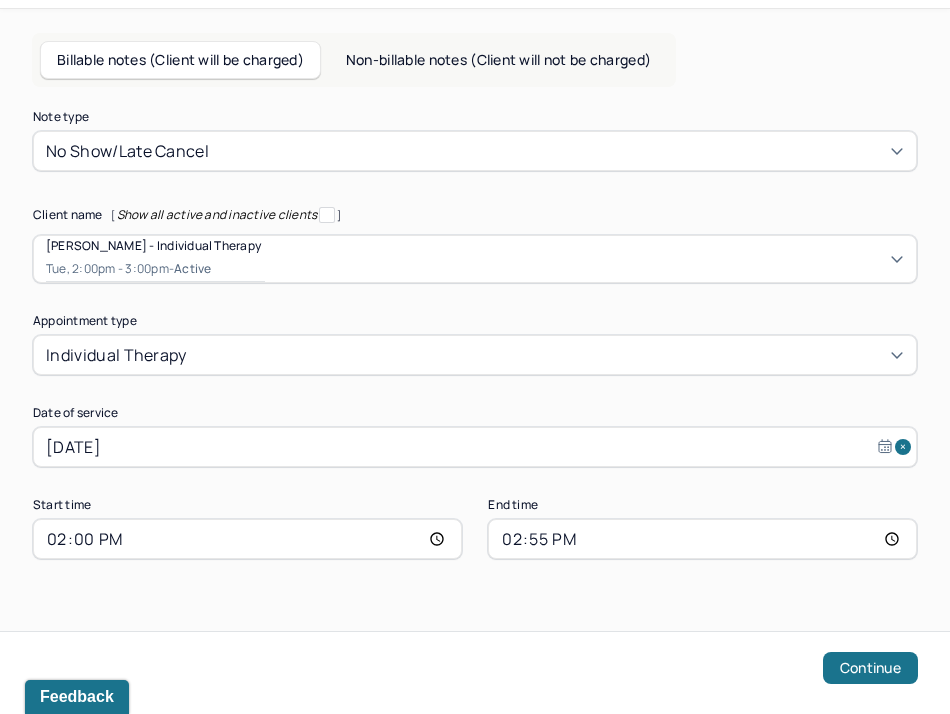 click on "Note type No show/late cancel Client name [ Show all active and inactive clients ] [PERSON_NAME] - Individual therapy Tue, 2:00pm - 3:00pm  -  active Supervisee name [PERSON_NAME] Appointment type individual therapy Date of service [DATE] Start time 14:00 End time 14:55   Continue" at bounding box center (475, 401) 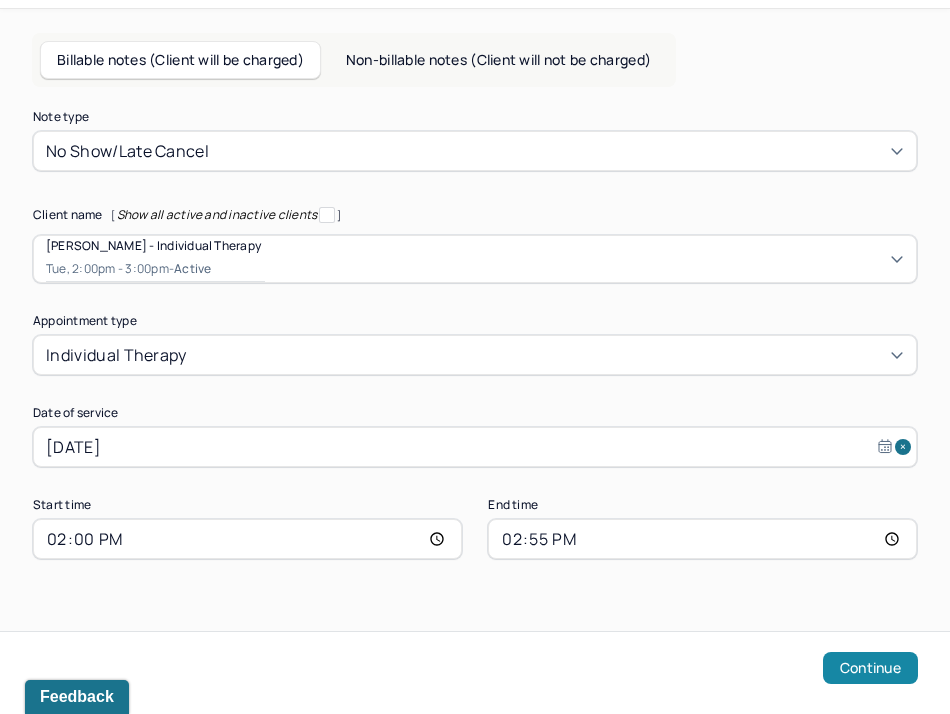 click on "Continue" at bounding box center [870, 668] 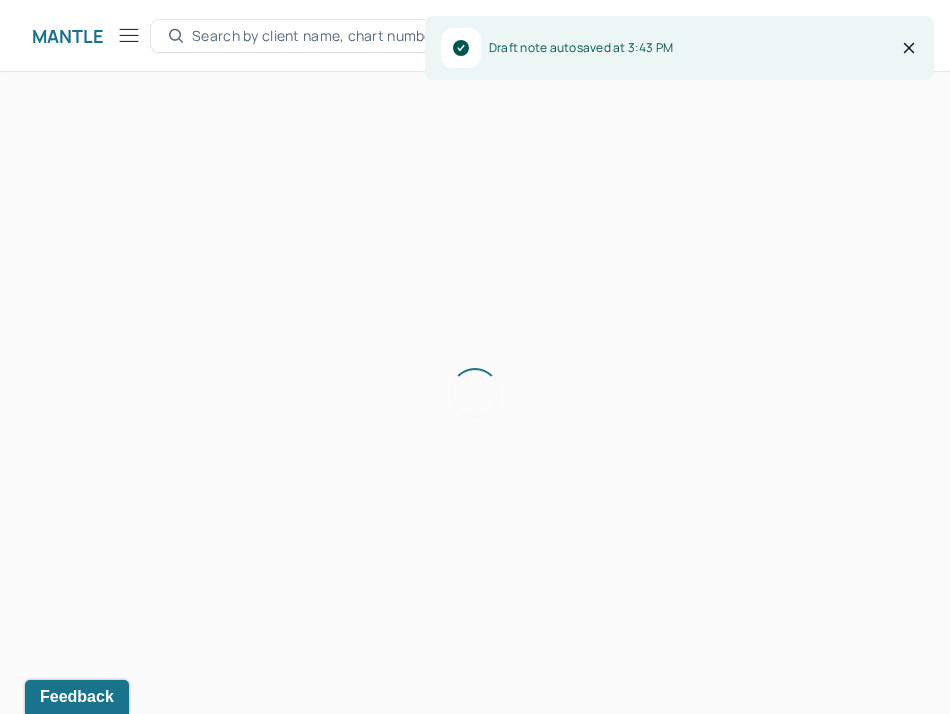 scroll, scrollTop: 36, scrollLeft: 0, axis: vertical 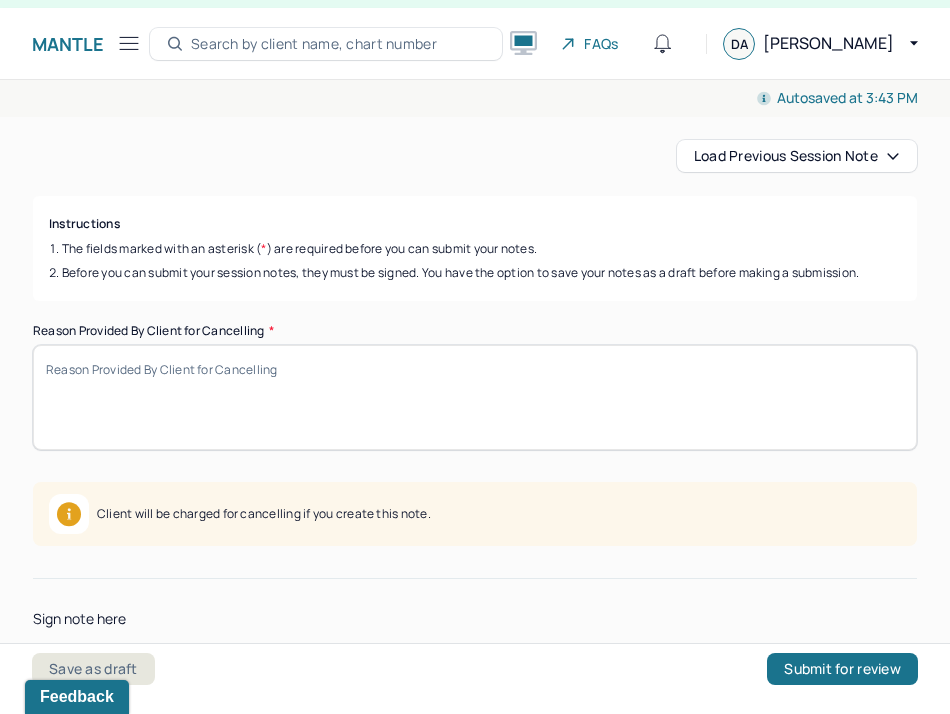 click on "Reason Provided By Client for Cancelling *" at bounding box center [475, 397] 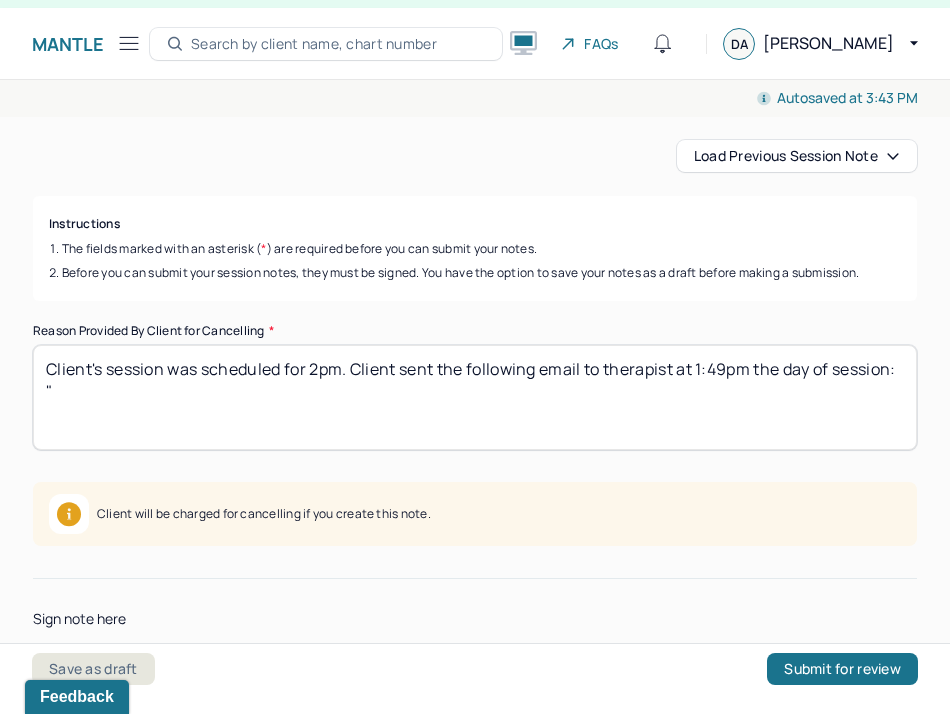 paste on "Hello [PERSON_NAME],
Im not feeling well and Im going to go lay down and rest again before work. I was hoping to push through but I really want to make it into work tonight. Sorry." 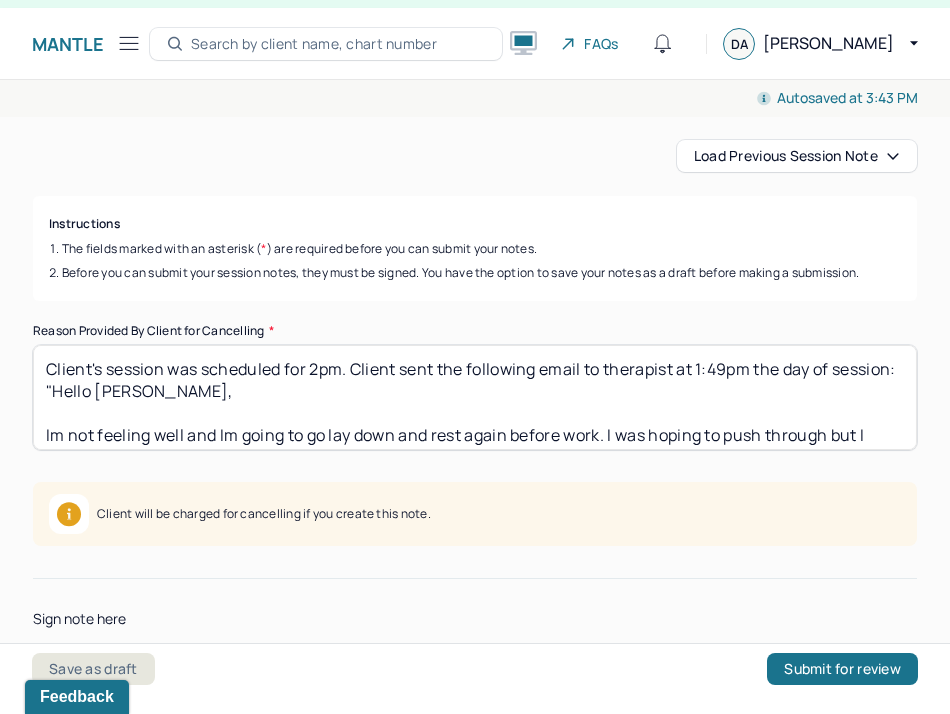 scroll, scrollTop: 18, scrollLeft: 0, axis: vertical 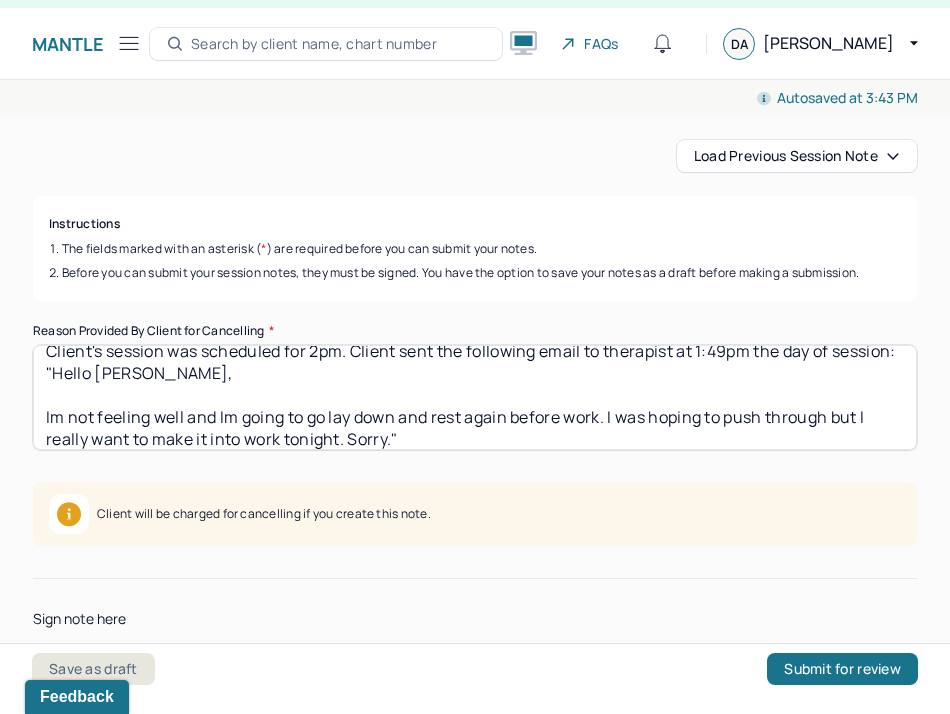 click on "Client's session was scheduled for 2pm. Client sent the following email to therapist at 1:49pm the day of session: "Hello [PERSON_NAME],
Im not feeling well and Im going to go lay down and rest again before work. I was hoping to push through but I really want to make it into work tonight. Sorry."" at bounding box center [475, 397] 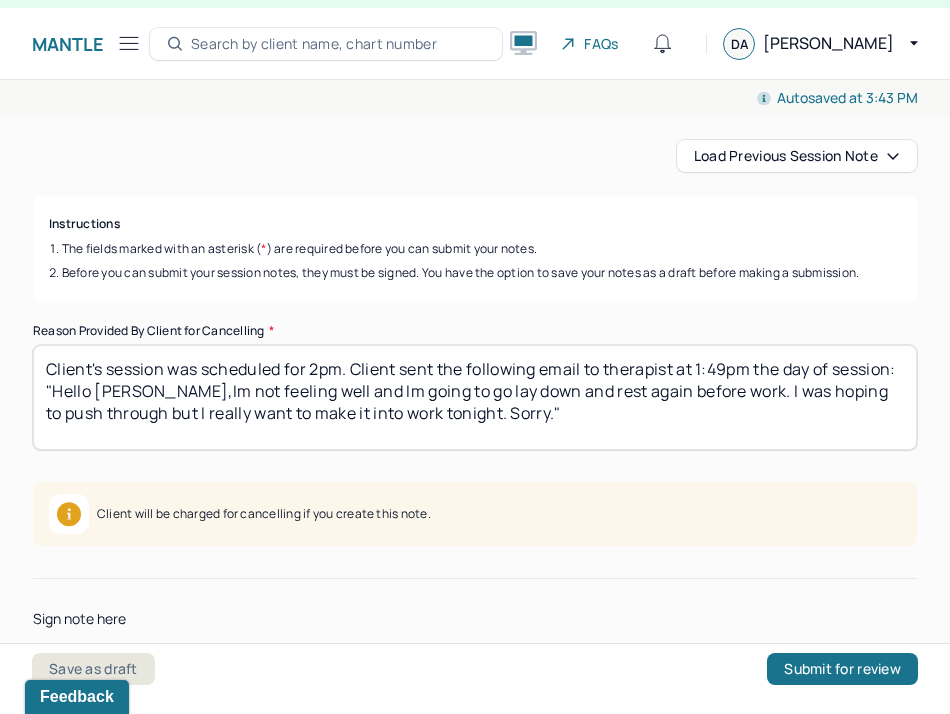scroll, scrollTop: 0, scrollLeft: 0, axis: both 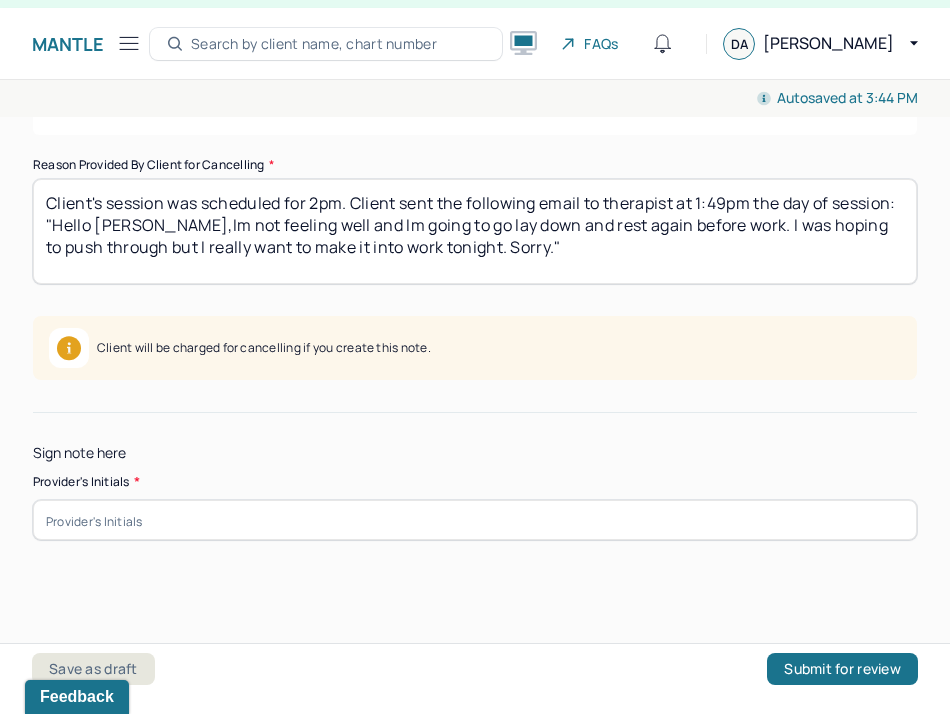 type on "Client's session was scheduled for 2pm. Client sent the following email to therapist at 1:49pm the day of session: "Hello [PERSON_NAME],Im not feeling well and Im going to go lay down and rest again before work. I was hoping to push through but I really want to make it into work tonight. Sorry."" 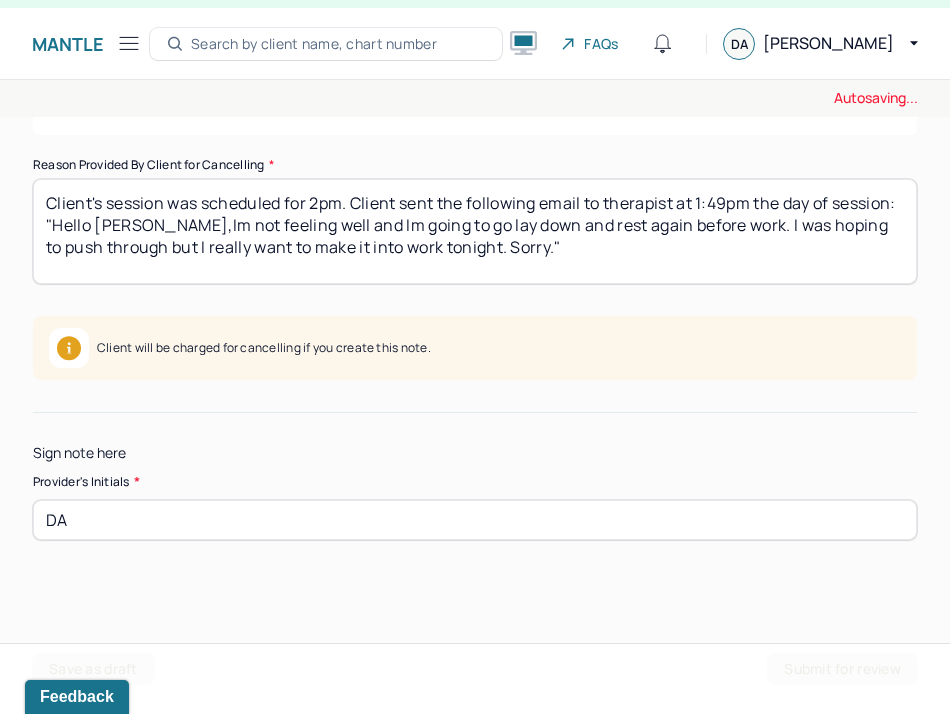 type on "DA" 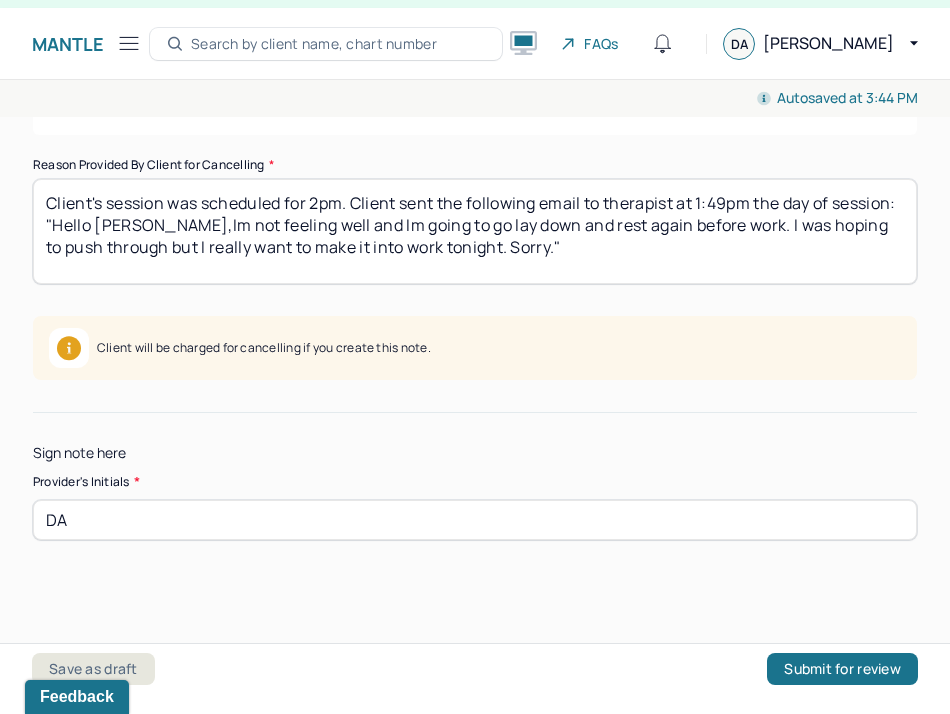 scroll, scrollTop: 0, scrollLeft: 0, axis: both 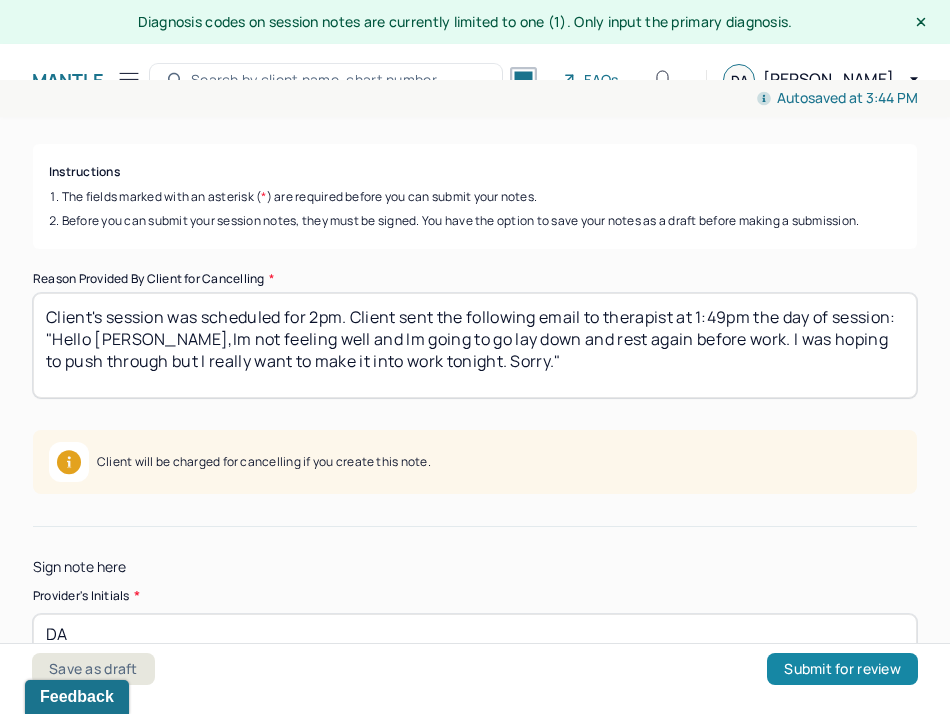 click on "Submit for review" at bounding box center (842, 669) 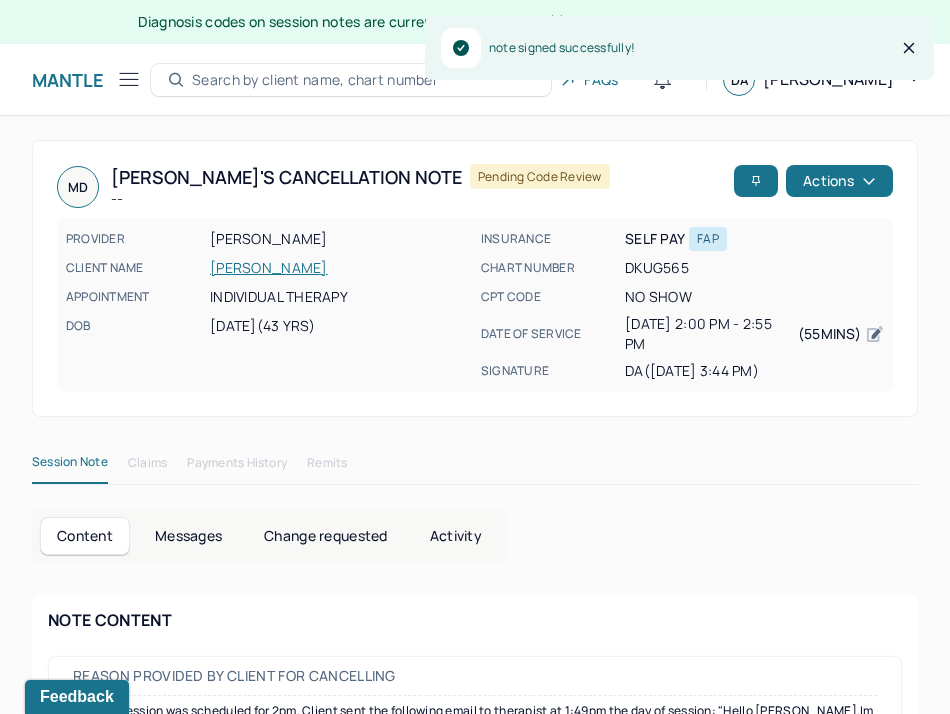 click 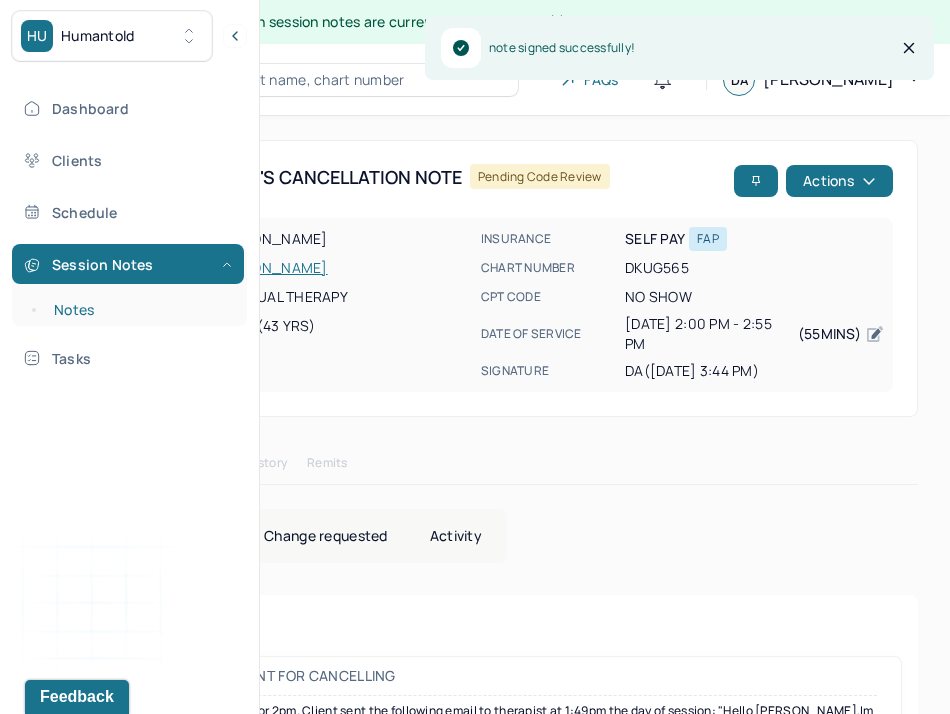 click on "Notes" at bounding box center [139, 310] 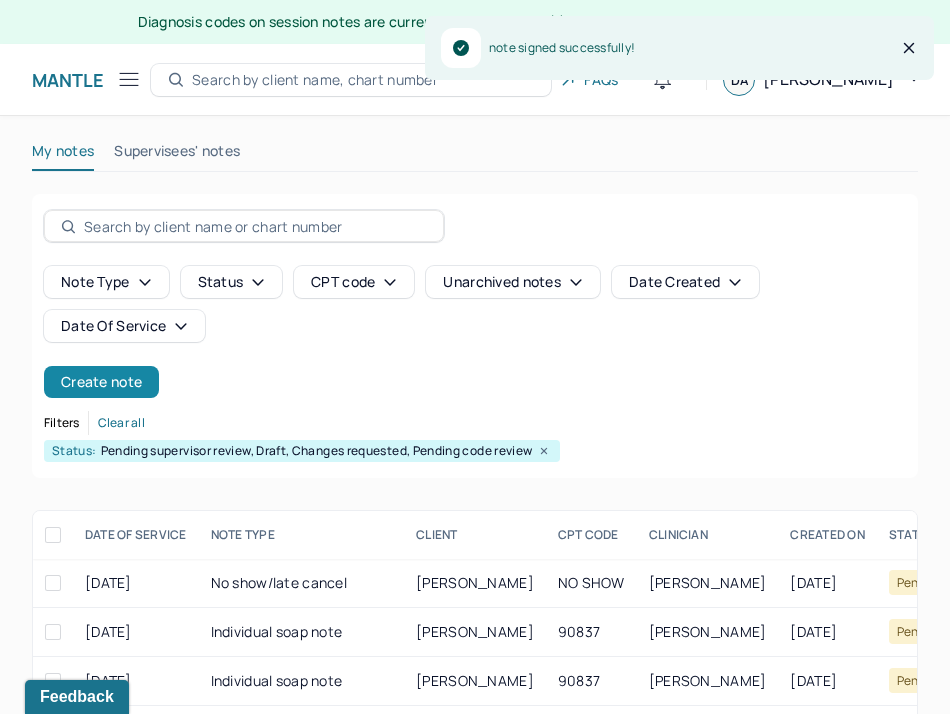 click on "Create note" at bounding box center [101, 382] 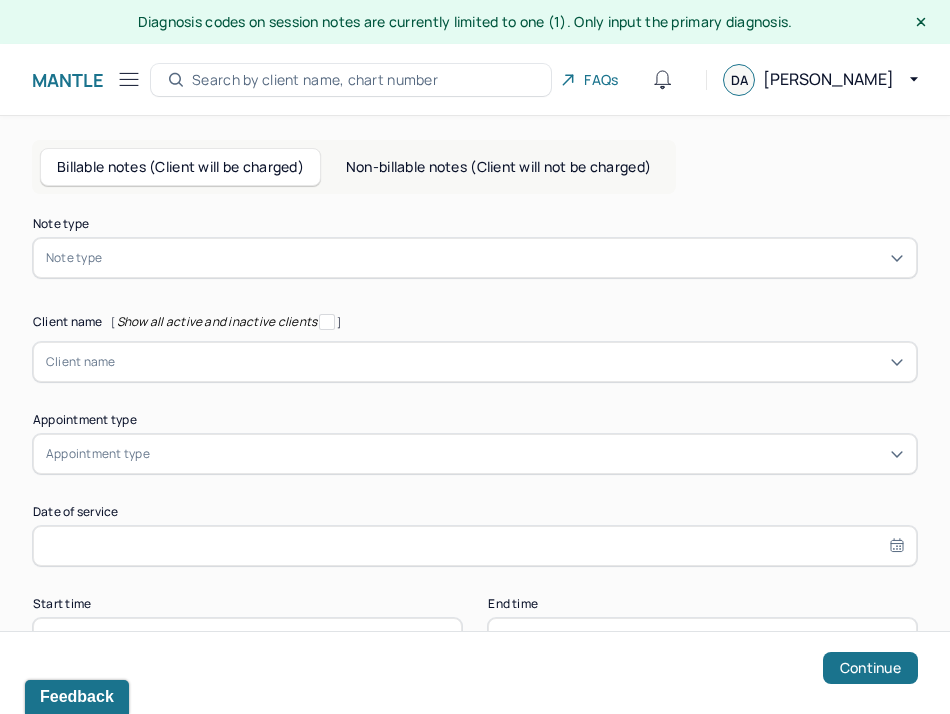 click on "Note type" at bounding box center [74, 258] 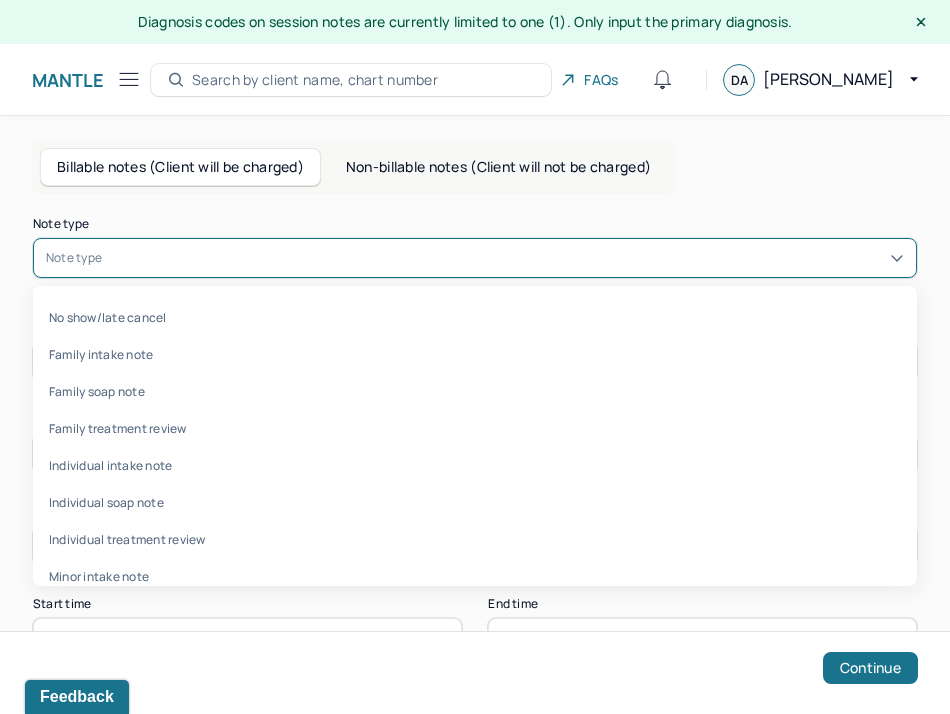 click on "Individual soap note" at bounding box center [475, 502] 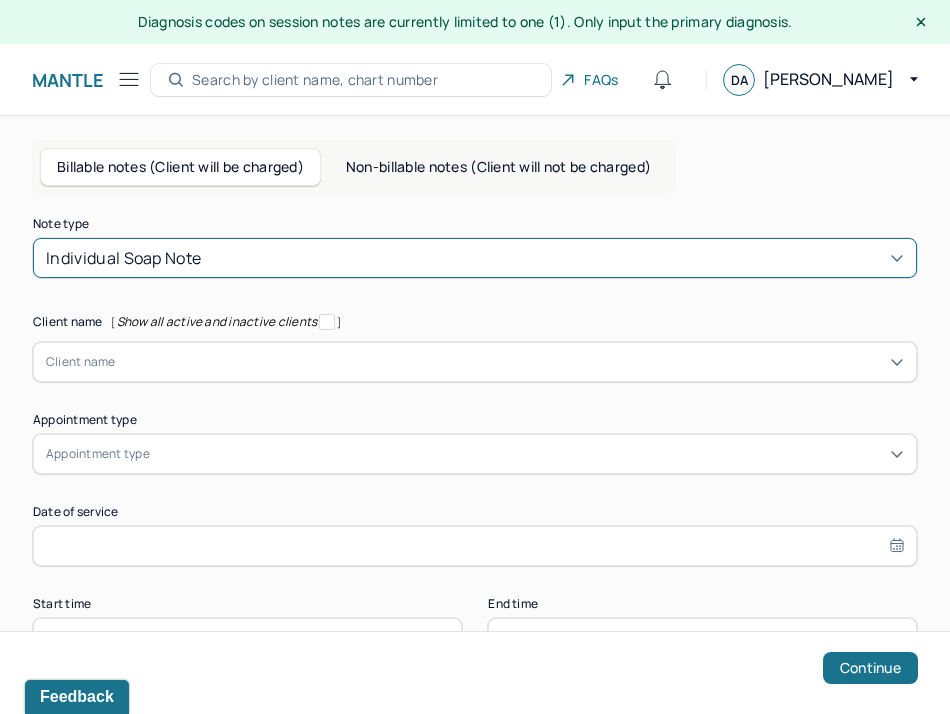 click on "Client name" at bounding box center (81, 362) 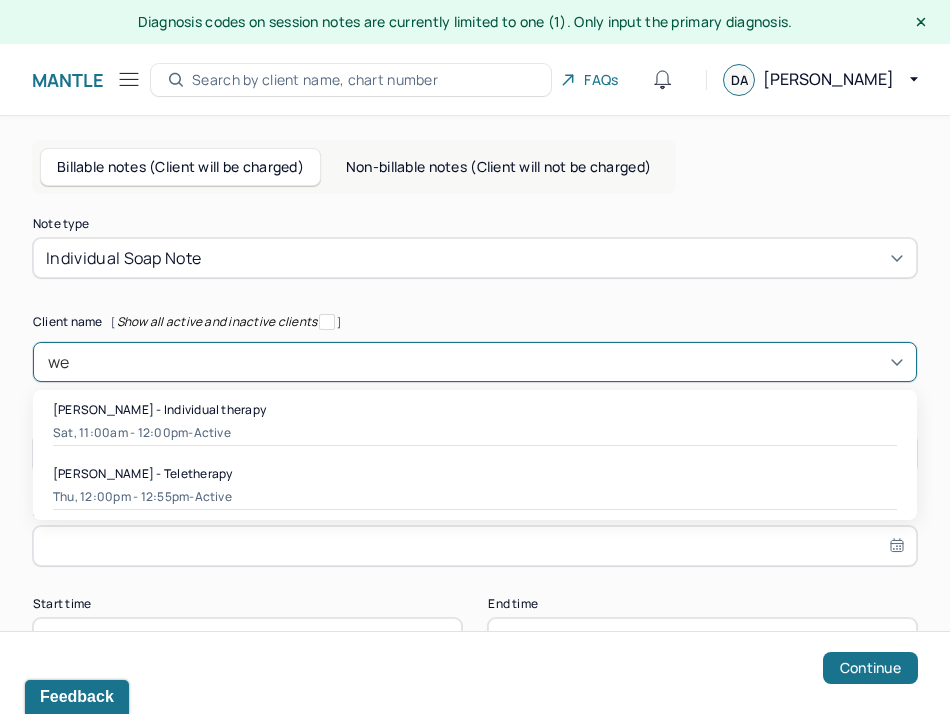 type on "wea" 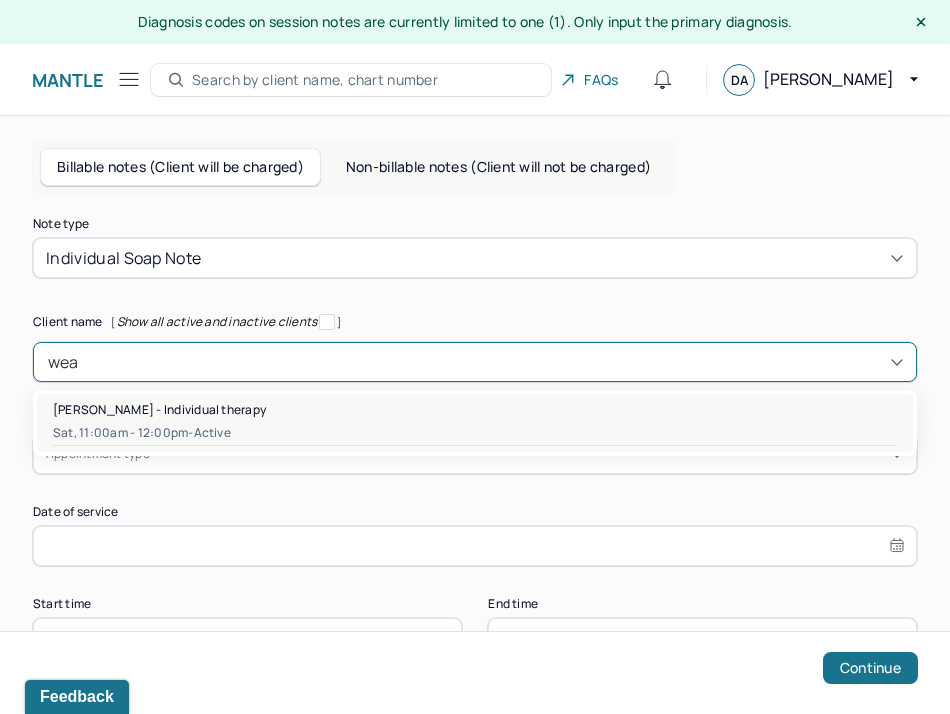 click on "Sat, 11:00am - 12:00pm  -  active" at bounding box center [475, 433] 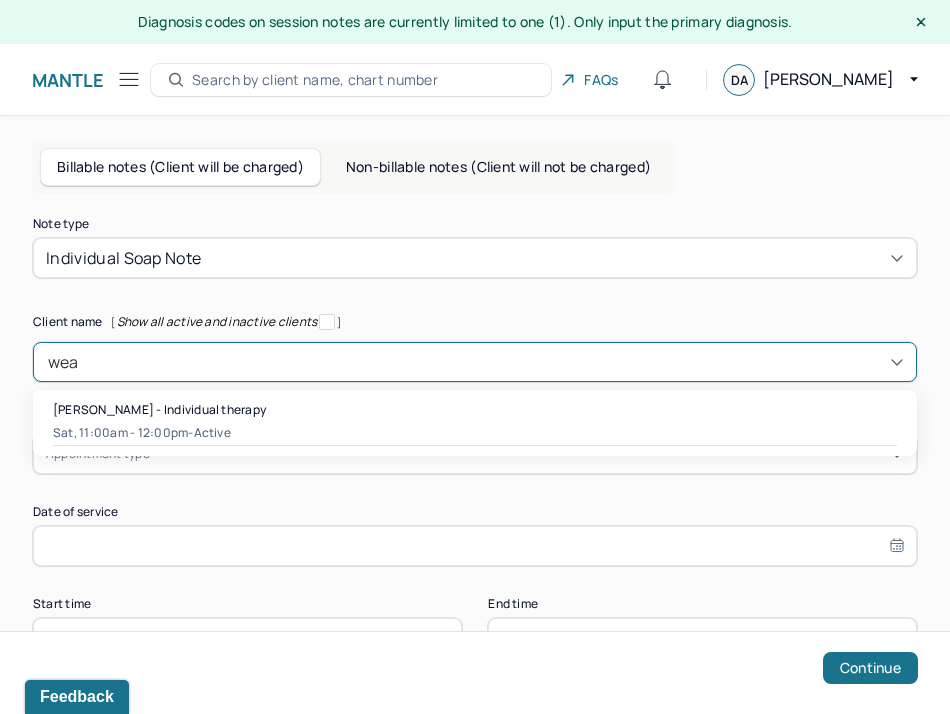 type 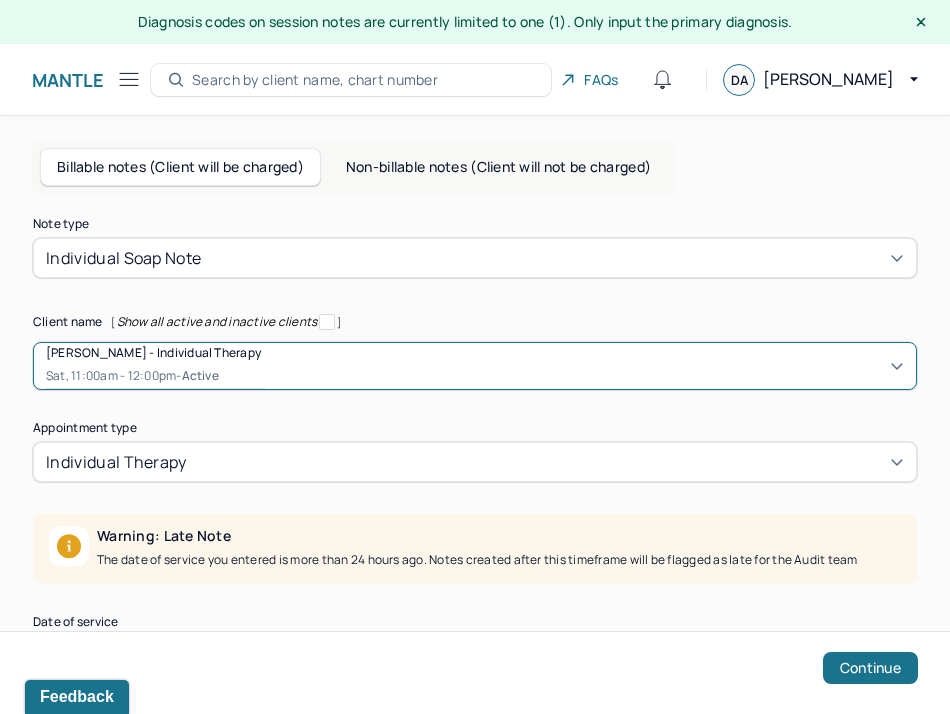 scroll, scrollTop: 209, scrollLeft: 0, axis: vertical 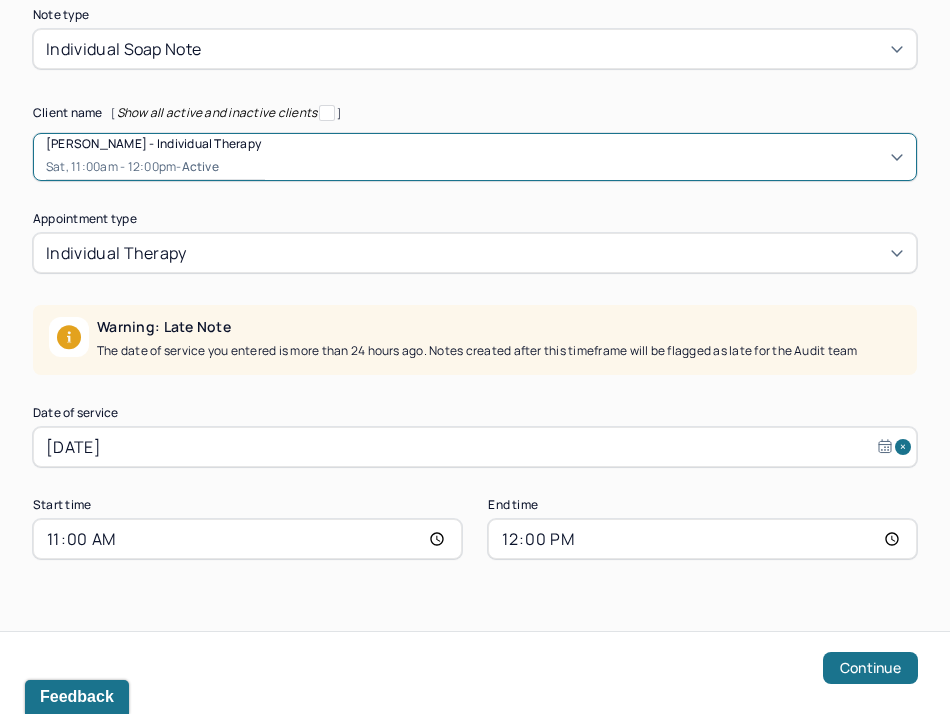 click on "[DATE]" at bounding box center (475, 447) 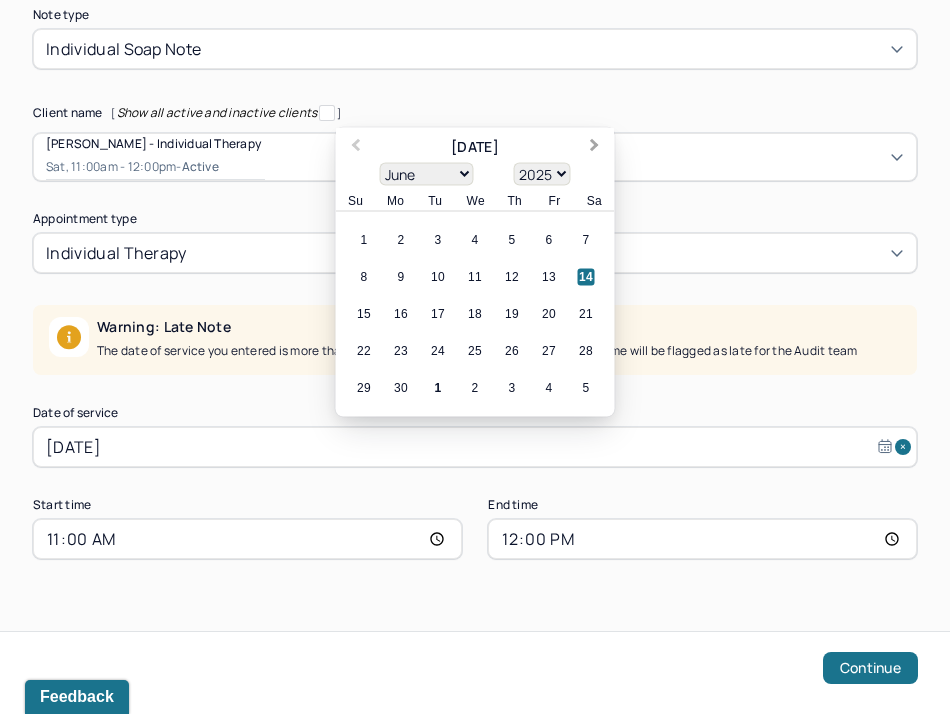 click on "Next Month" at bounding box center [597, 149] 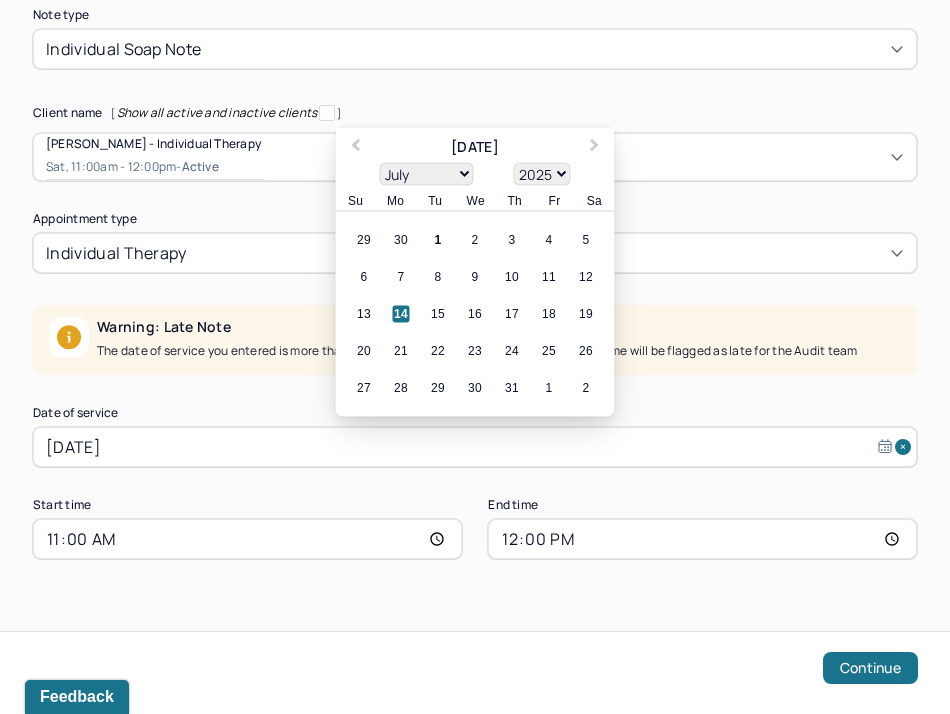 click on "1" at bounding box center [438, 240] 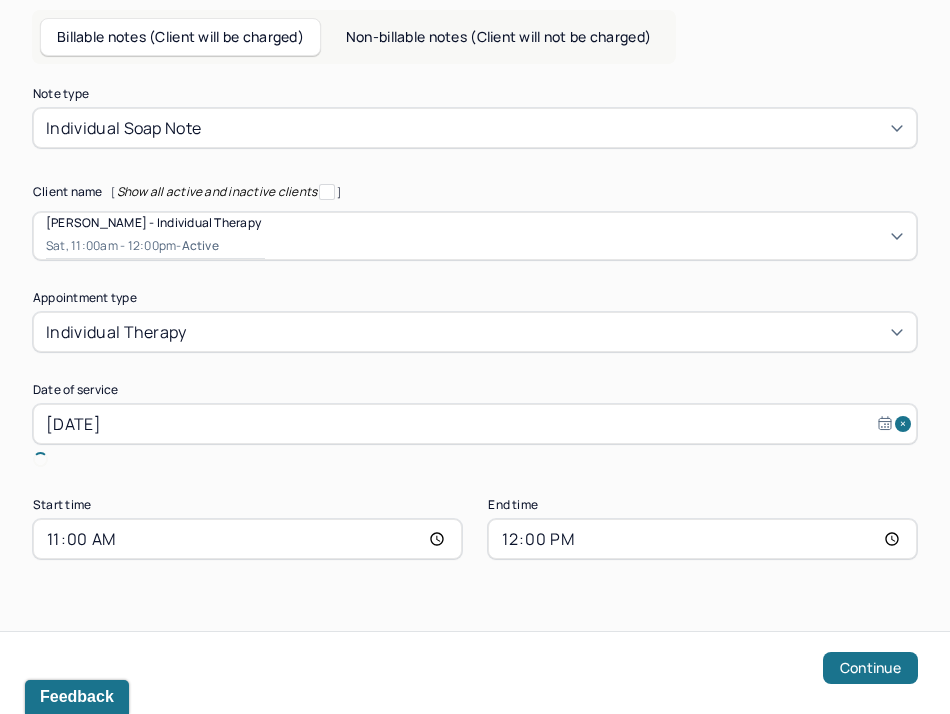 scroll, scrollTop: 107, scrollLeft: 0, axis: vertical 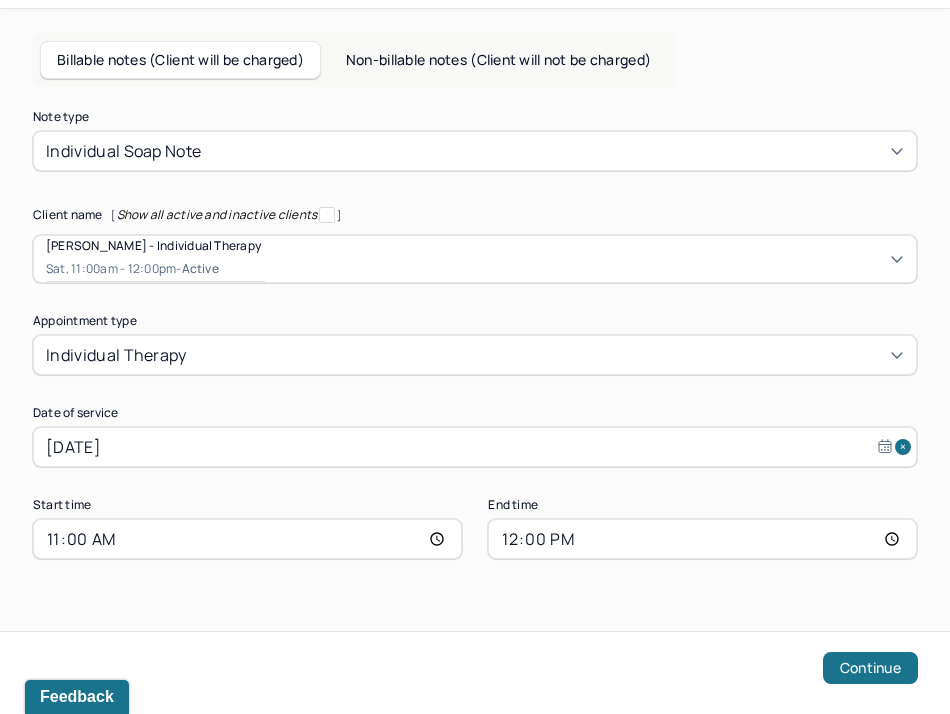 click on "11:00" at bounding box center (247, 539) 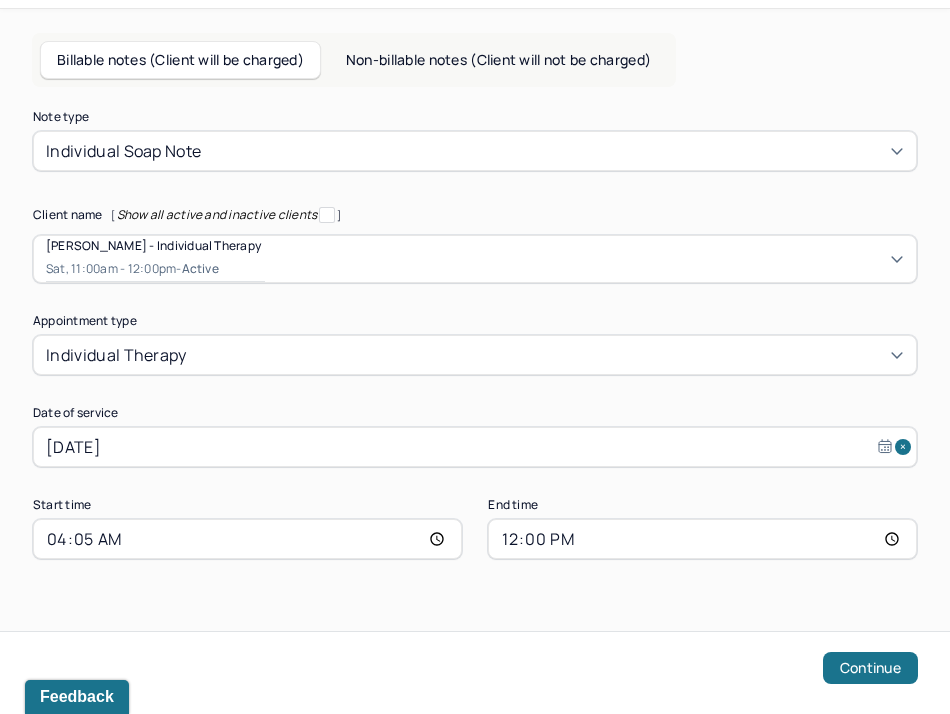 type on "16:05" 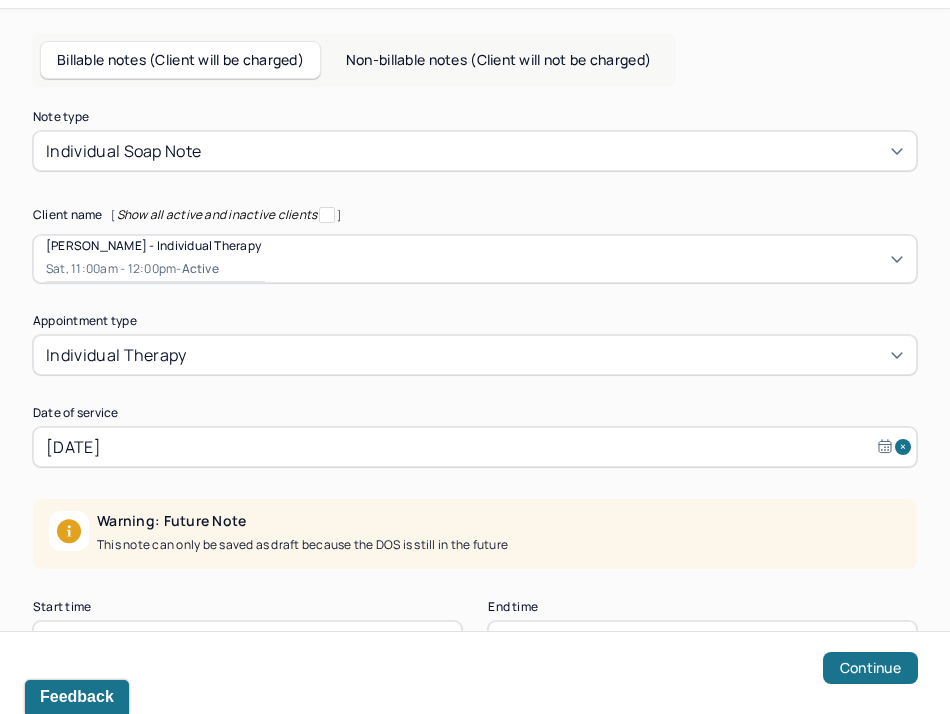 scroll, scrollTop: 209, scrollLeft: 0, axis: vertical 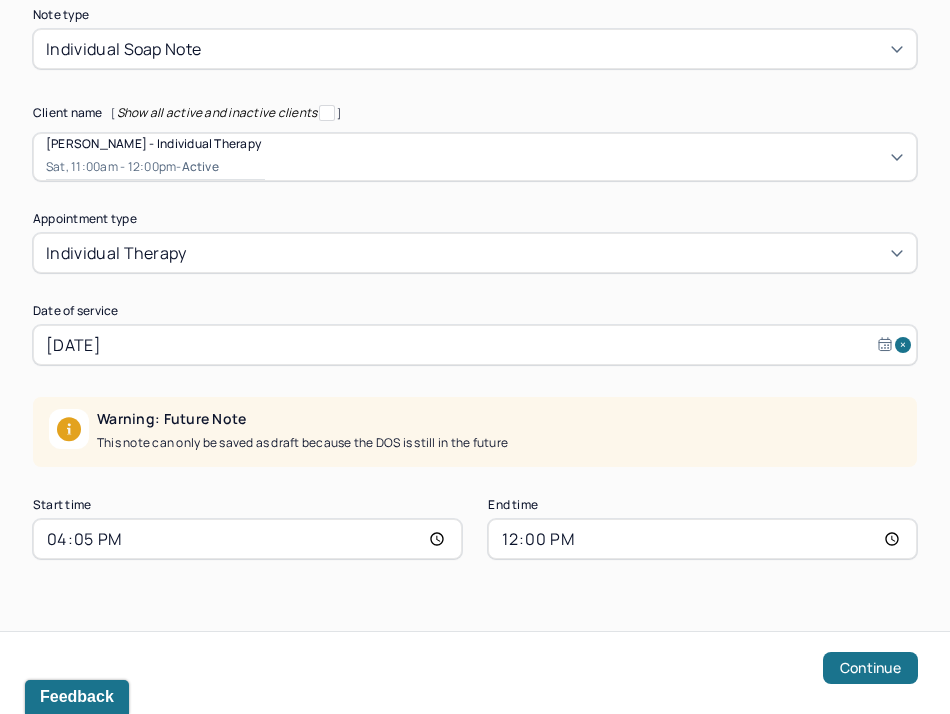 click on "12:00" at bounding box center [702, 539] 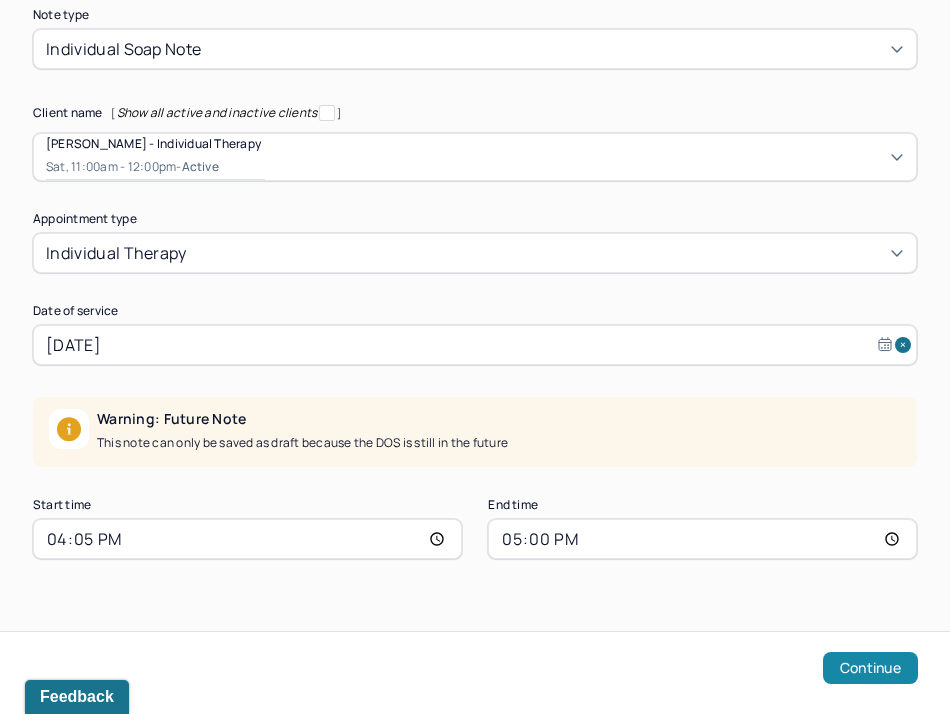 click on "Continue" at bounding box center (870, 668) 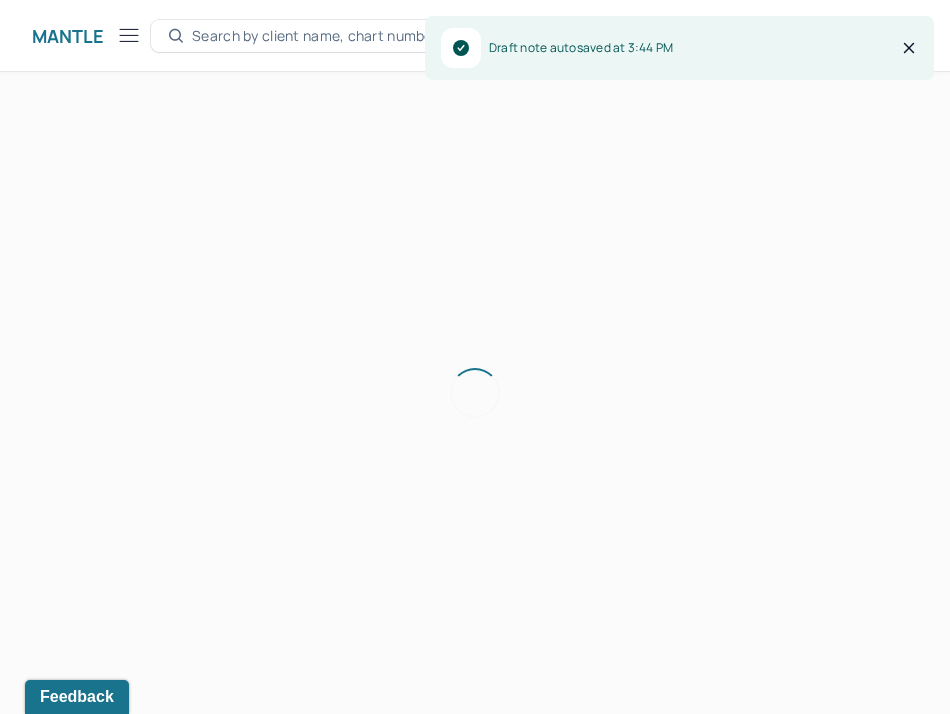 scroll, scrollTop: 36, scrollLeft: 0, axis: vertical 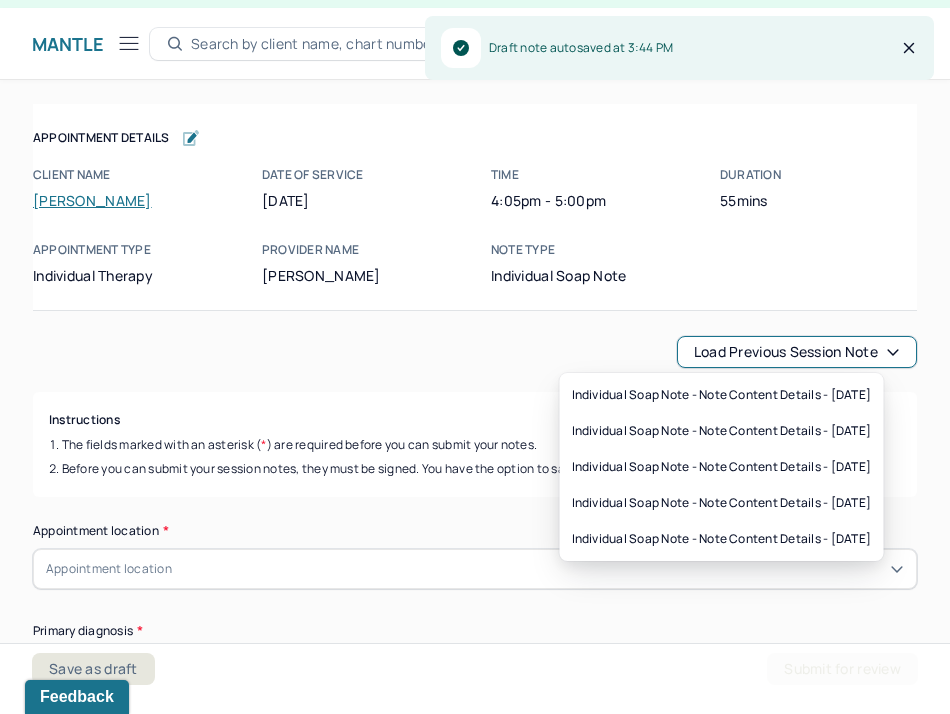 click on "Load previous session note" at bounding box center (797, 352) 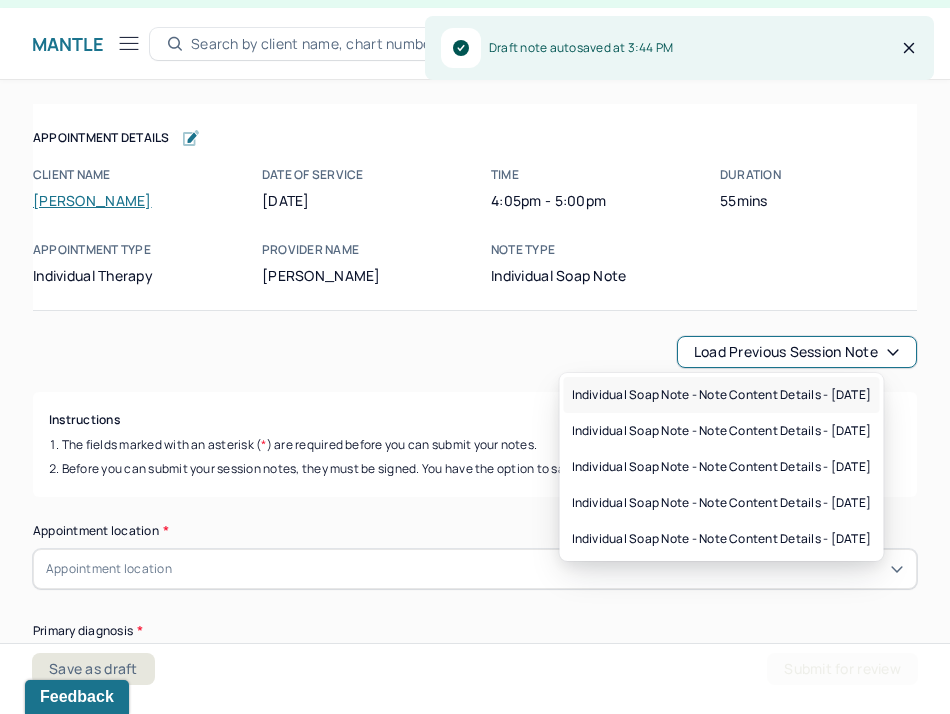 click on "Individual soap note   - Note content Details -   [DATE]" at bounding box center (722, 395) 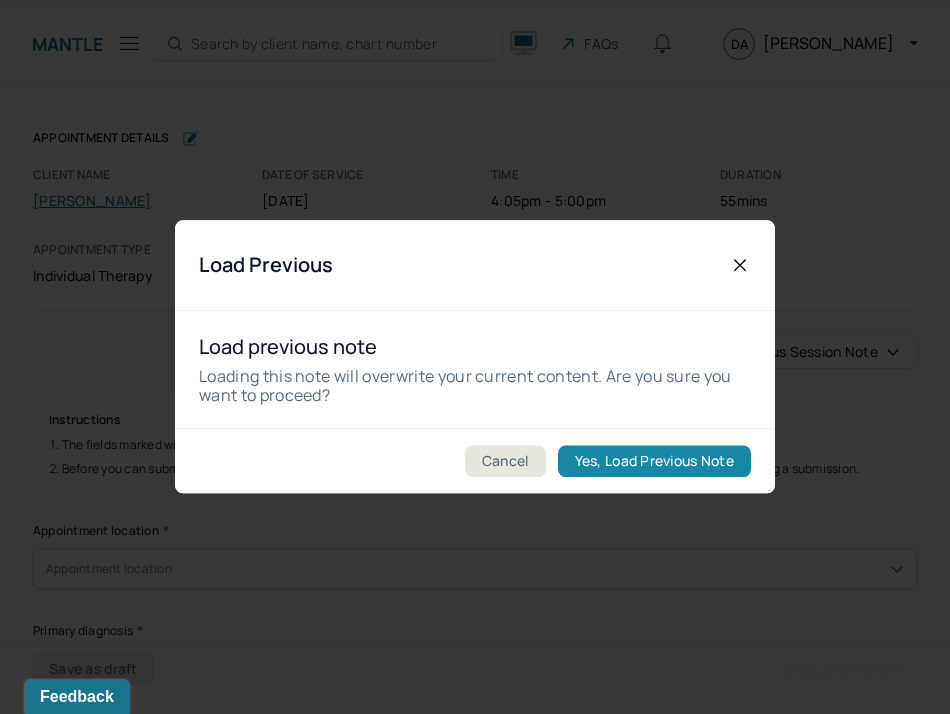 click on "Yes, Load Previous Note" at bounding box center (654, 462) 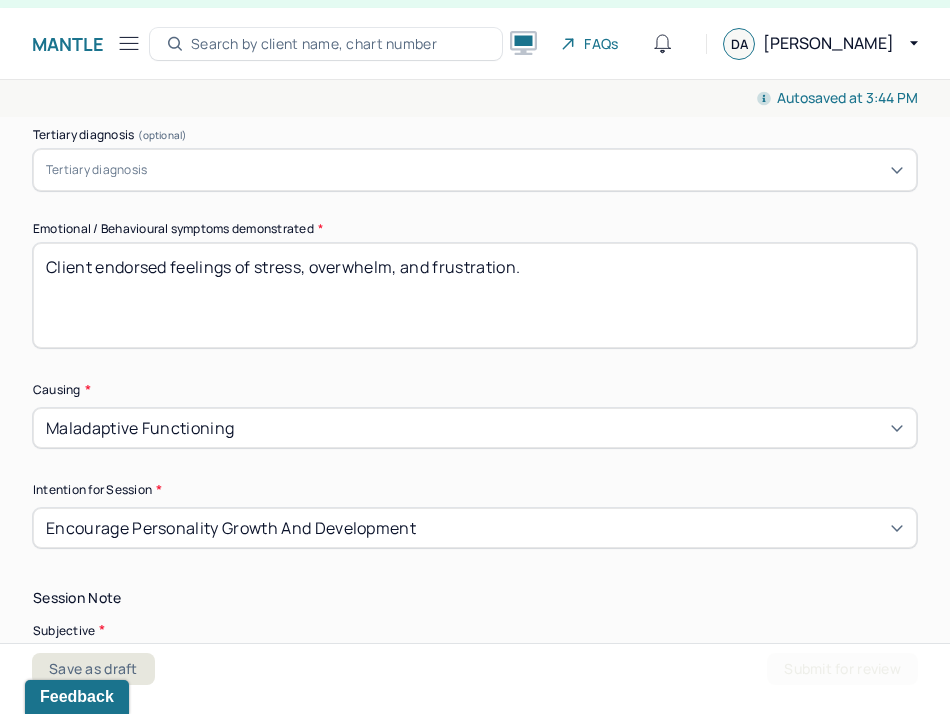 scroll, scrollTop: 944, scrollLeft: 0, axis: vertical 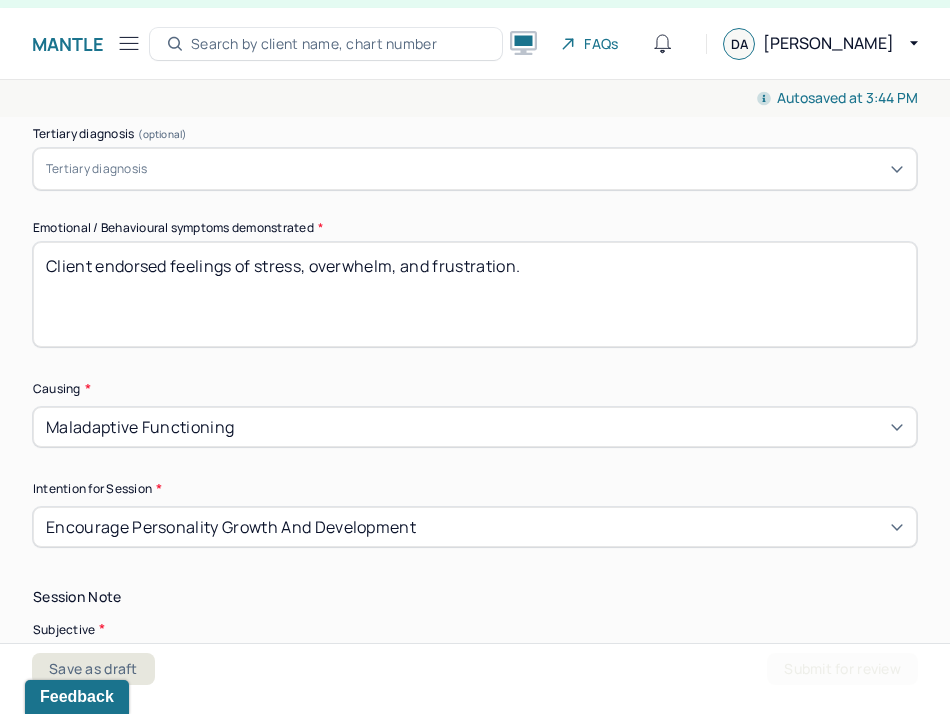 drag, startPoint x: 599, startPoint y: 264, endPoint x: -74, endPoint y: 247, distance: 673.21466 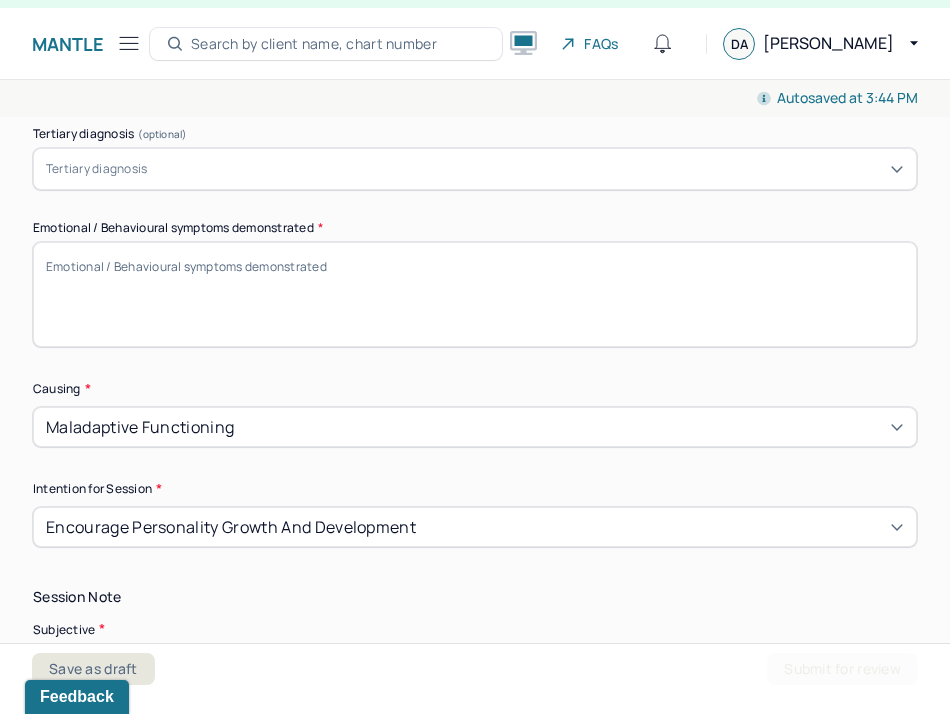 type on "Client endorsed feelings of stress, overwhelm, and frustration." 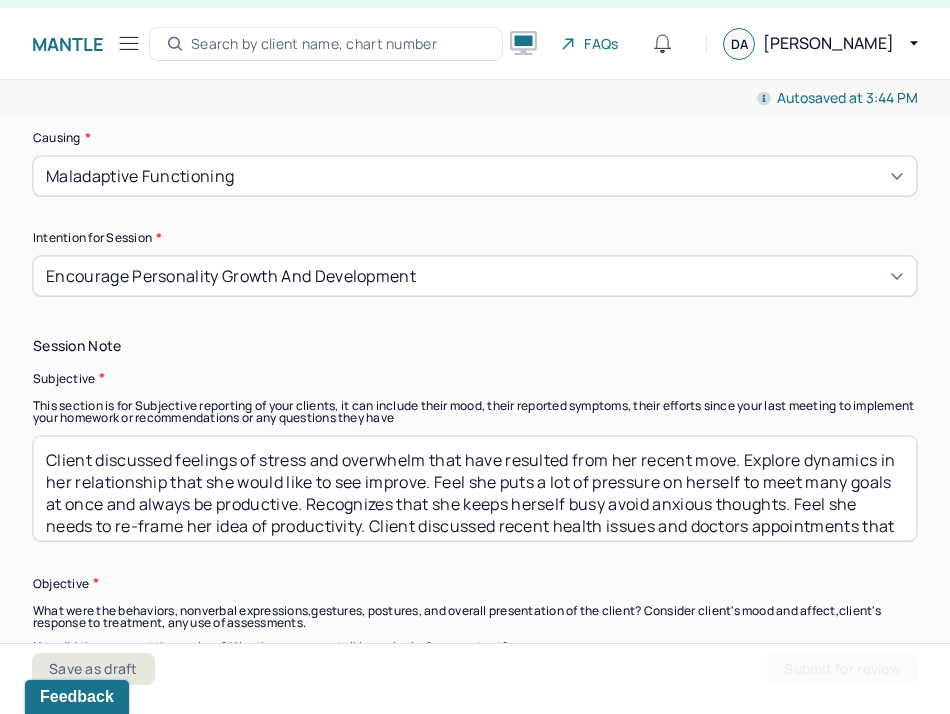 scroll, scrollTop: 1342, scrollLeft: 0, axis: vertical 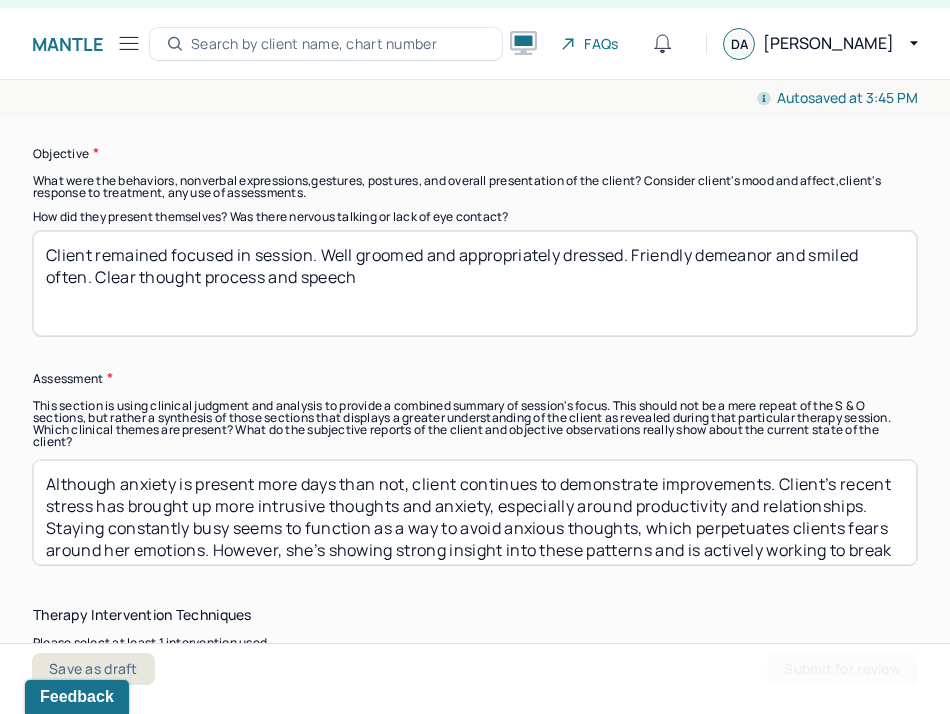 drag, startPoint x: 413, startPoint y: 277, endPoint x: -49, endPoint y: 177, distance: 472.69864 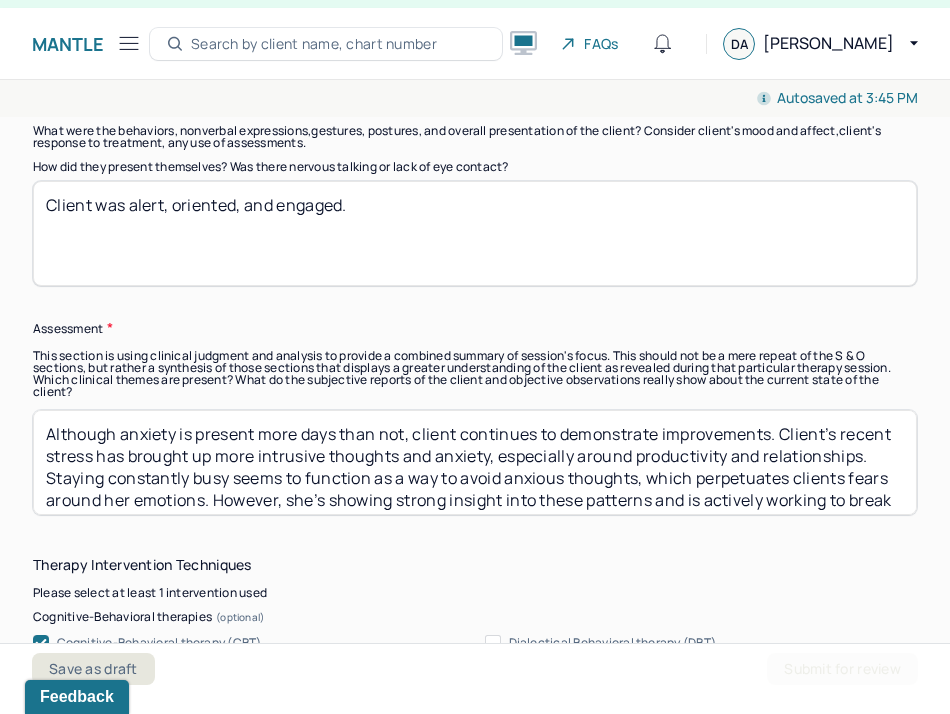 scroll, scrollTop: 1678, scrollLeft: 0, axis: vertical 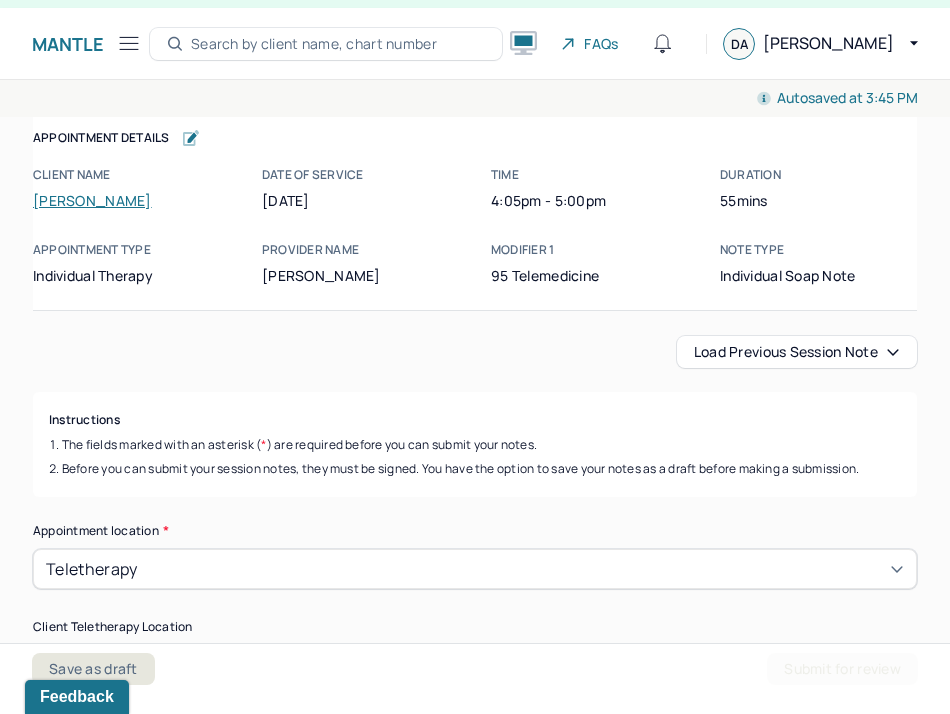type on "Client was alert, oriented, and engaged." 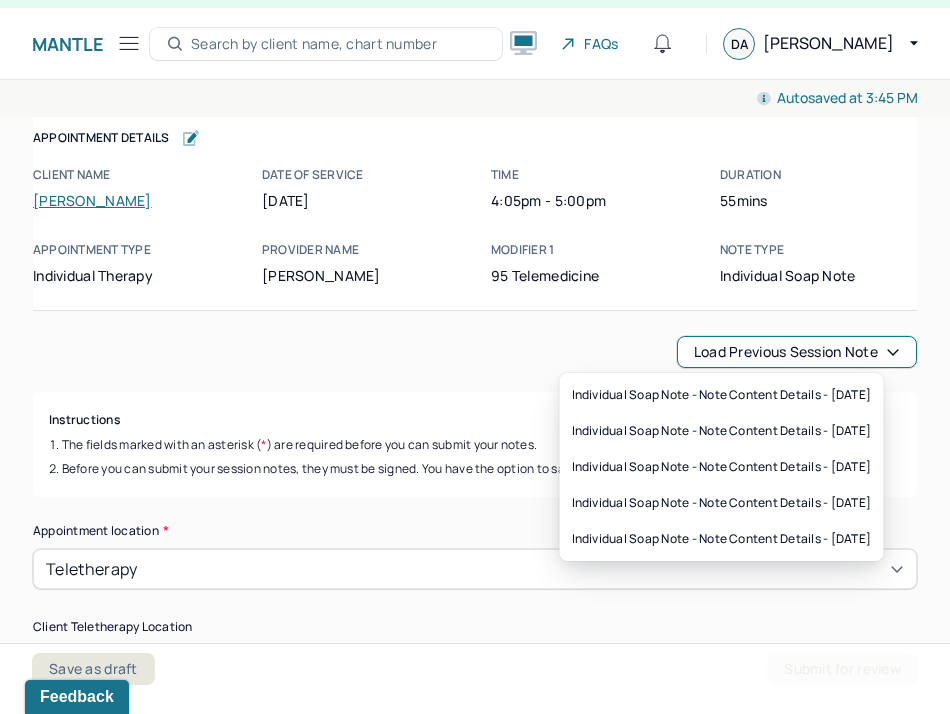click on "Load previous session note" at bounding box center [797, 352] 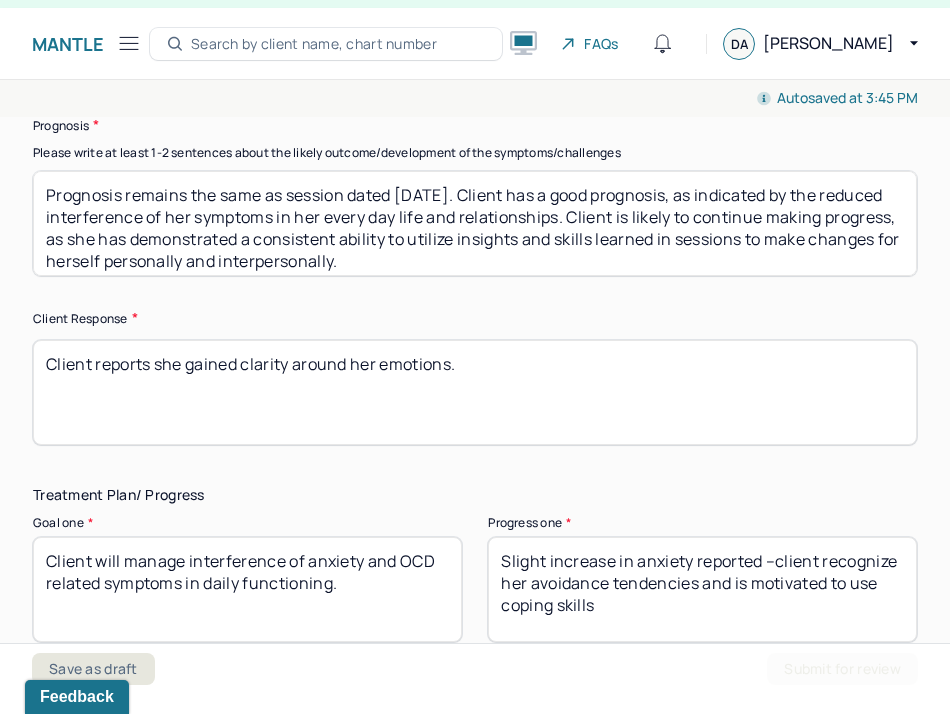 scroll, scrollTop: 3105, scrollLeft: 0, axis: vertical 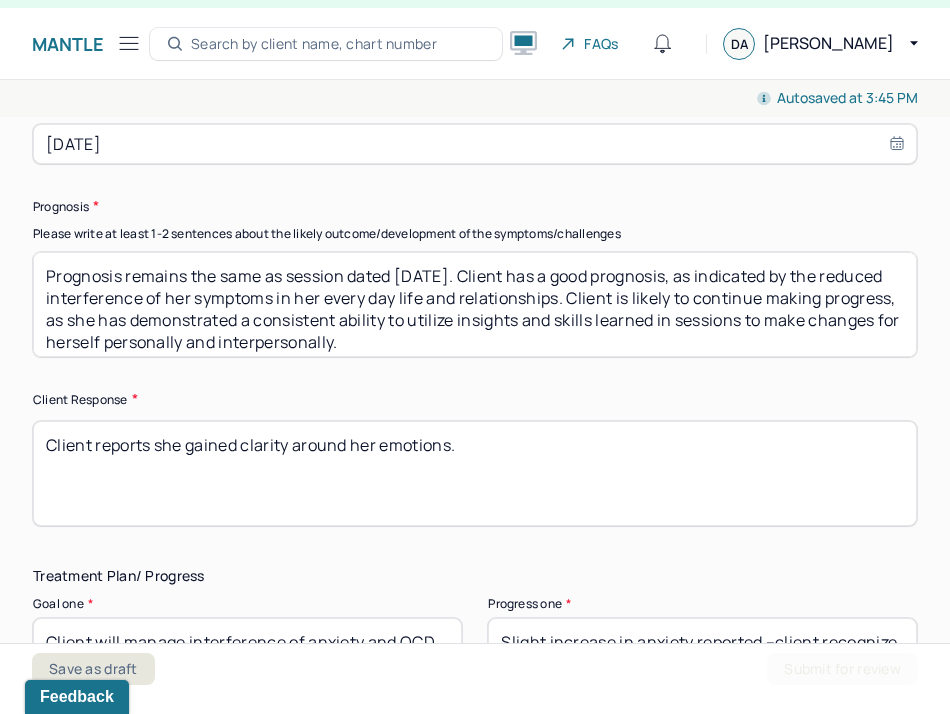 drag, startPoint x: 432, startPoint y: 266, endPoint x: 400, endPoint y: 266, distance: 32 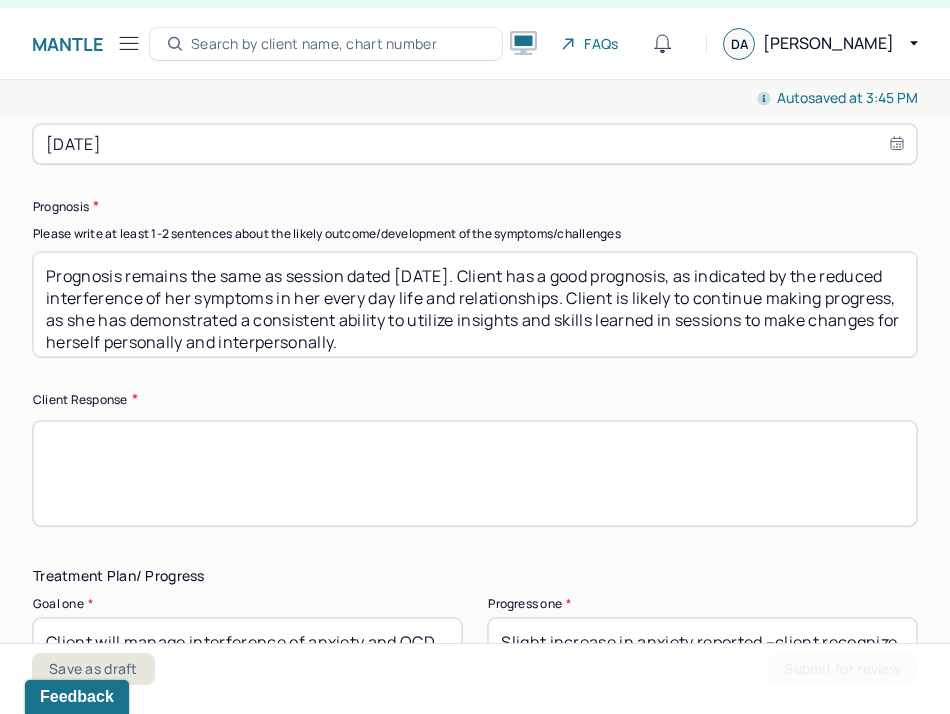 type 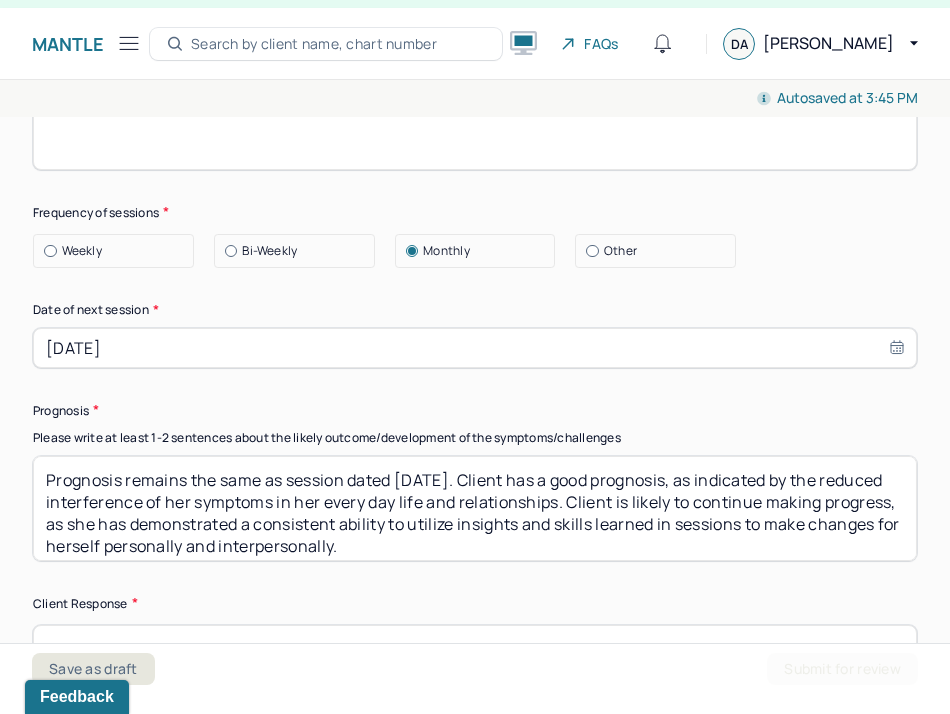 scroll, scrollTop: 2900, scrollLeft: 0, axis: vertical 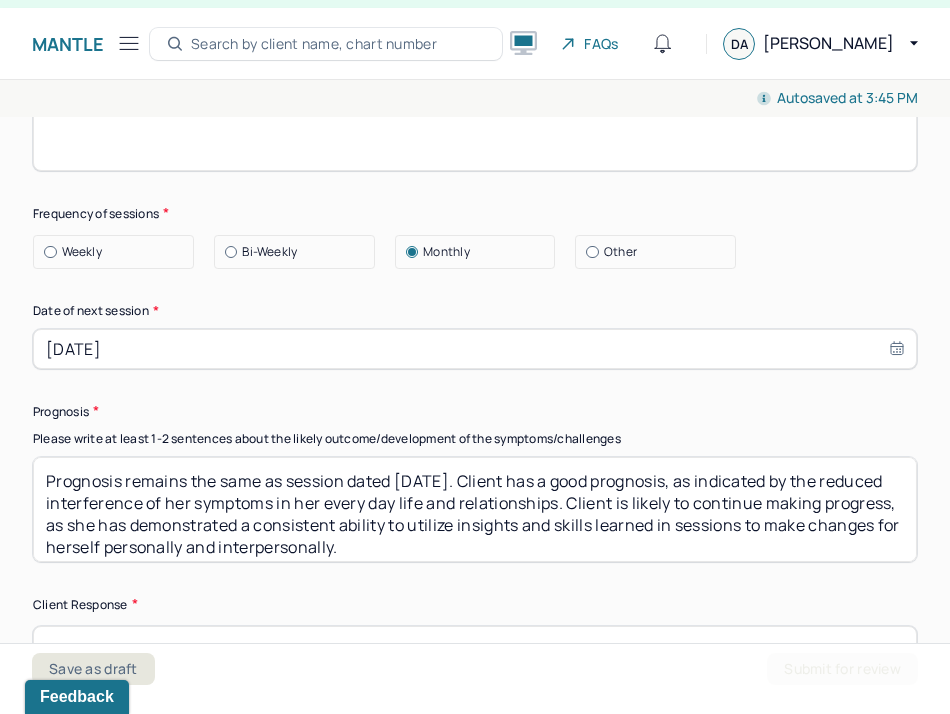 click on "[DATE]" at bounding box center [475, 349] 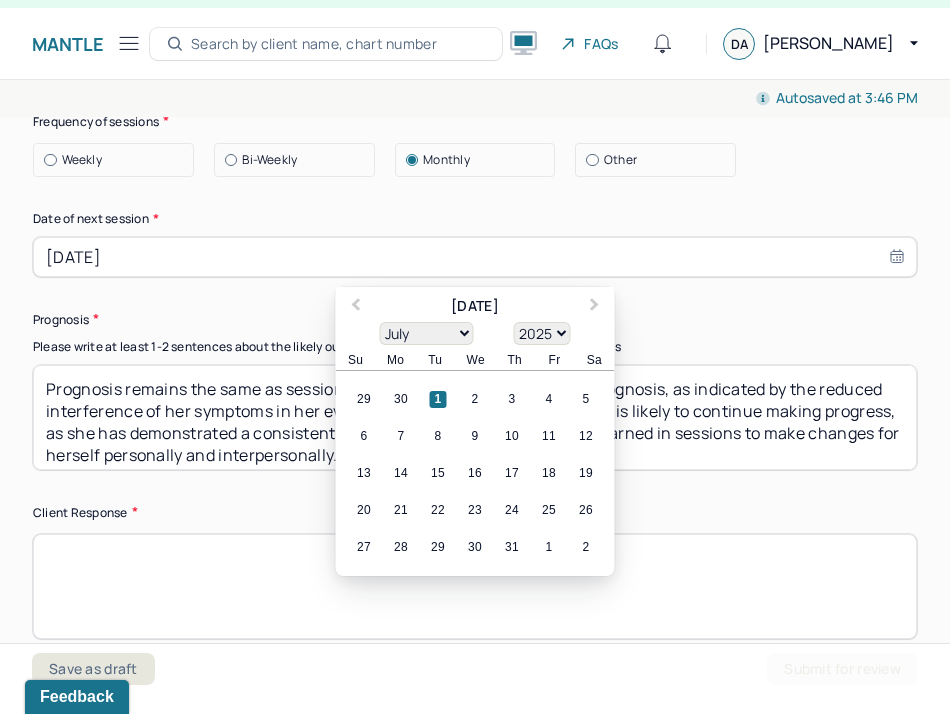 scroll, scrollTop: 2995, scrollLeft: 0, axis: vertical 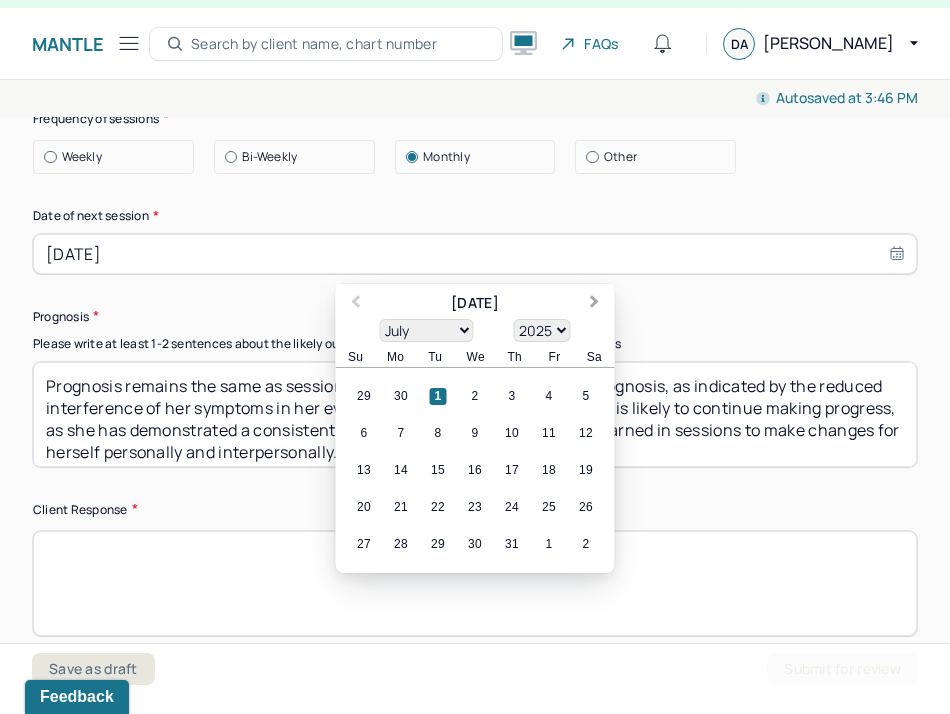 click on "Next Month" at bounding box center (595, 303) 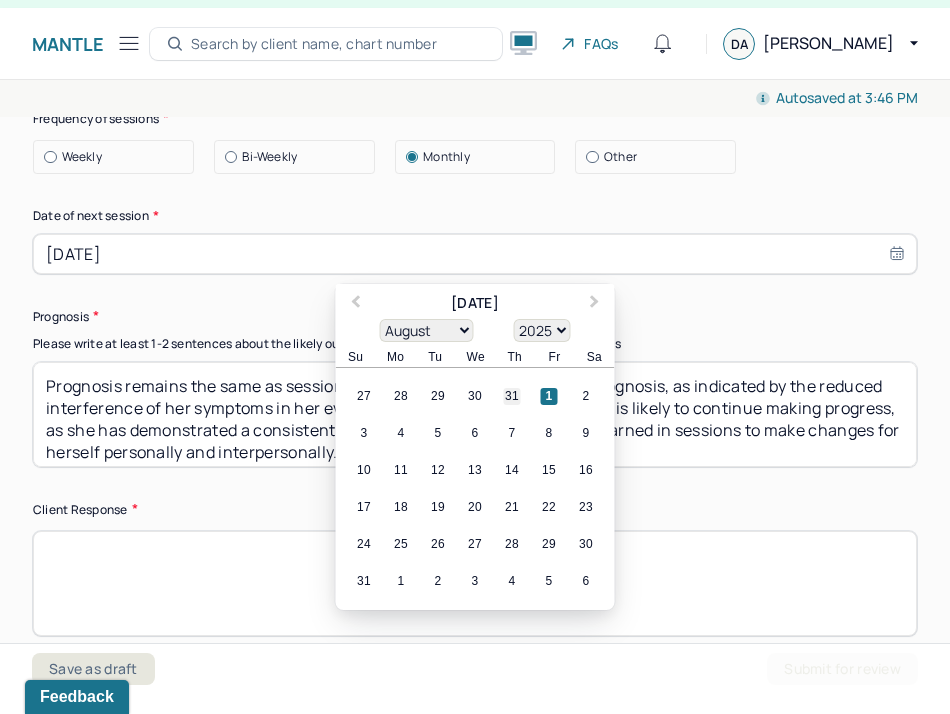 click on "31" at bounding box center [512, 396] 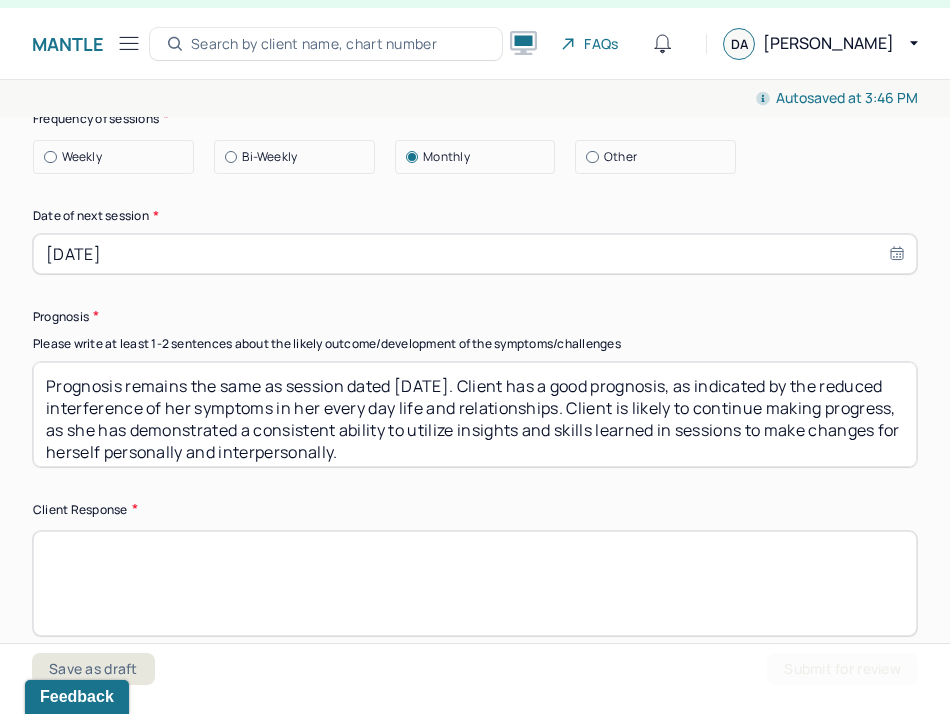 click on "Therapy Intervention Techniques Please select at least 1 intervention used Cognitive-Behavioral therapies Cognitive-Behavioral therapy (CBT) Dialectical Behavioral therapy (DBT) Modeling and skills training Trauma-focused CBT EDMR Rational Emotive [MEDICAL_DATA] Acceptance Commitment Therapy Solution Based [MEDICAL_DATA] [MEDICAL_DATA] Relationship based Interventions Attachment-oriented interventions Parent-child interaction therapy Parent interventions Other Client centered therapy/ Humanism [MEDICAL_DATA] [MEDICAL_DATA] Feminist therapy Psychodynamic therapy Grief therapy Internal family systems (IFS) [MEDICAL_DATA] Positive psychology [MEDICAL_DATA] [MEDICAL_DATA] Strength based theory Career Counseling Multisystemic family theory Plan What specific steps has the client committed to work on as homework or during the next session? What specific interventions or treatment plan changes will the clinician be focused on in the upcoming sessions? Frequency of sessions Weekly Other" at bounding box center [475, -65] 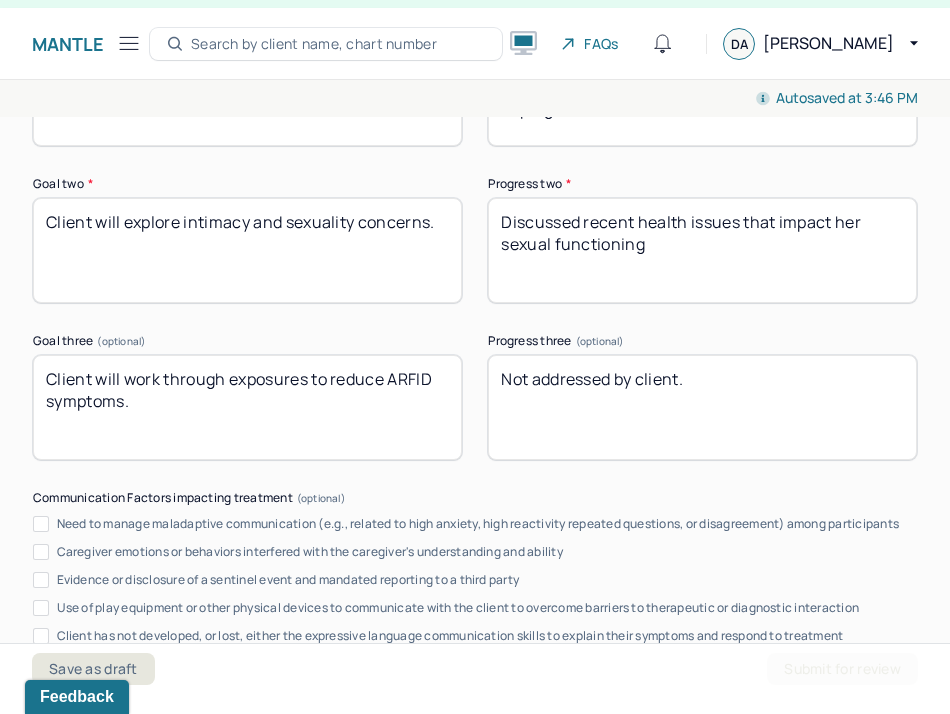 scroll, scrollTop: 3681, scrollLeft: 0, axis: vertical 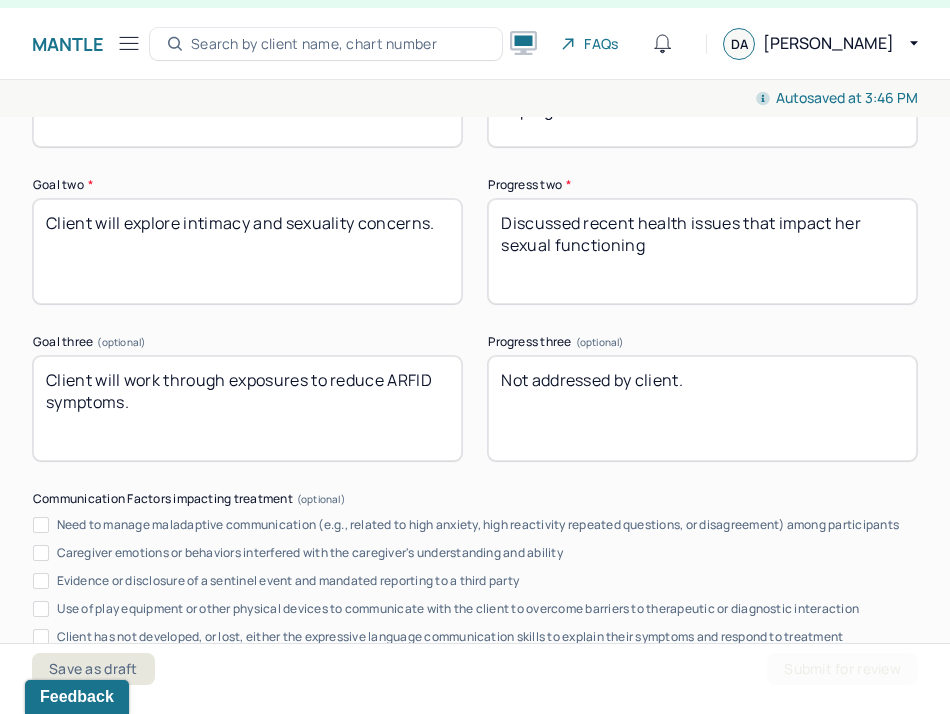 click on "Goal three (optional) Client will work through exposures to reduce ARFID symptoms.  Progress three (optional) Not addressed by client." at bounding box center [475, 398] 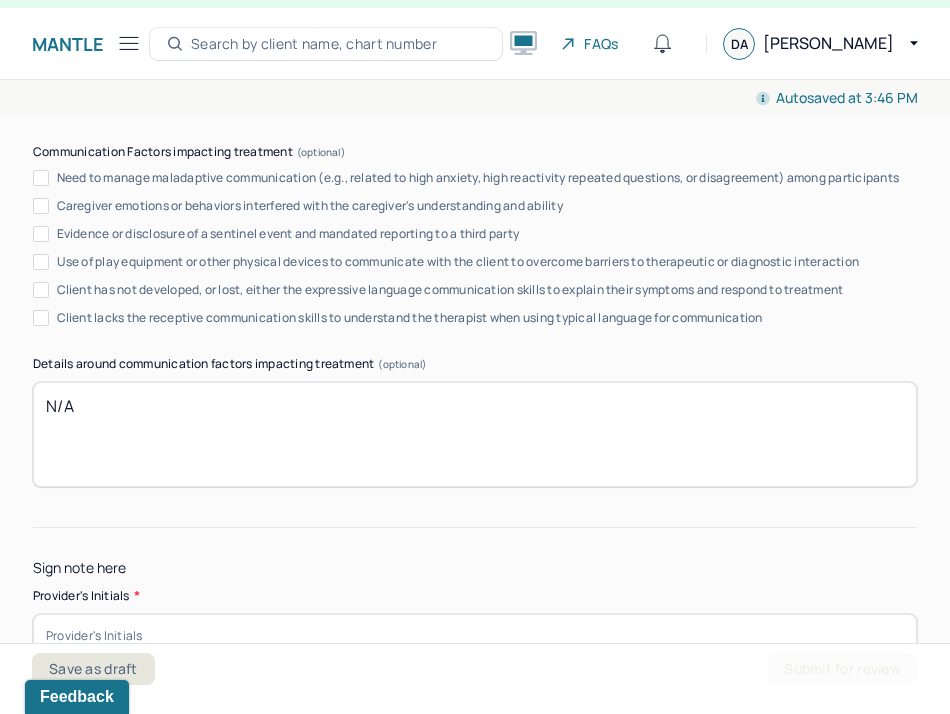 scroll, scrollTop: 4137, scrollLeft: 0, axis: vertical 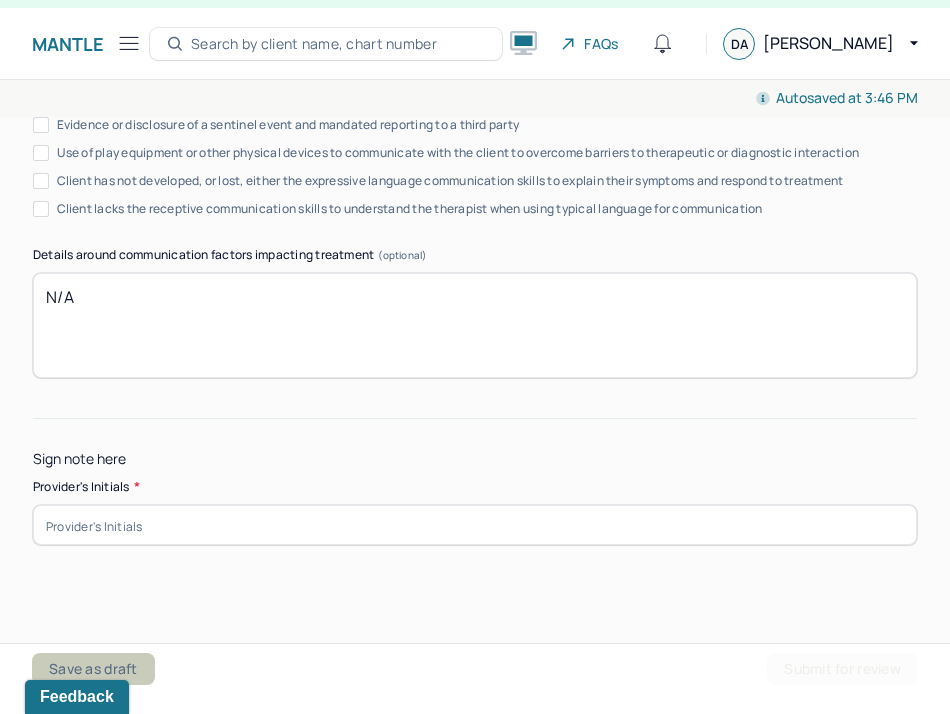click on "Save as draft" at bounding box center [93, 669] 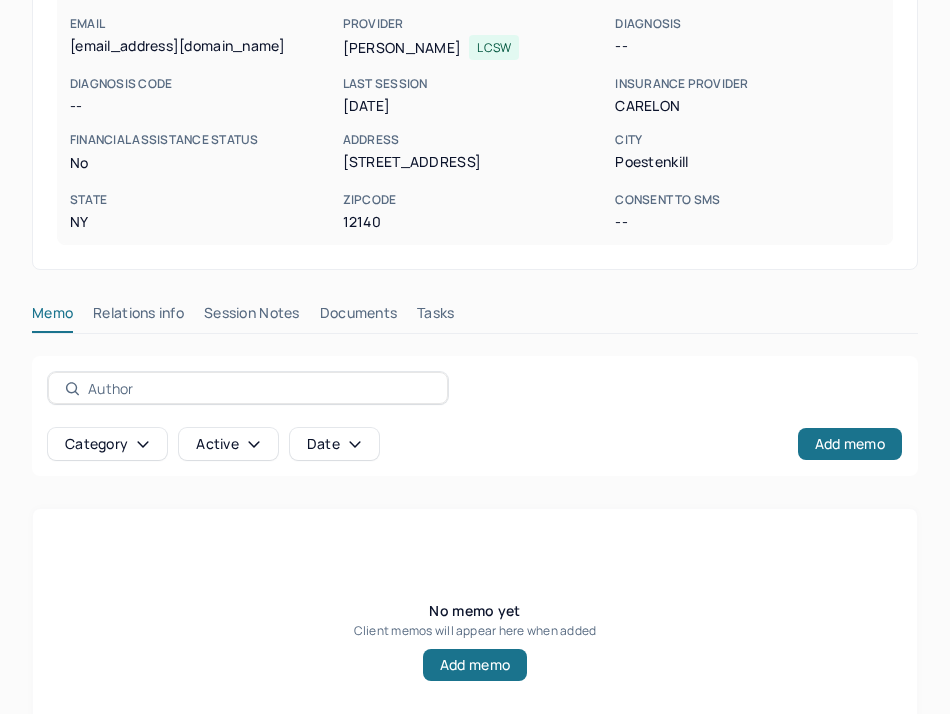 scroll, scrollTop: 414, scrollLeft: 0, axis: vertical 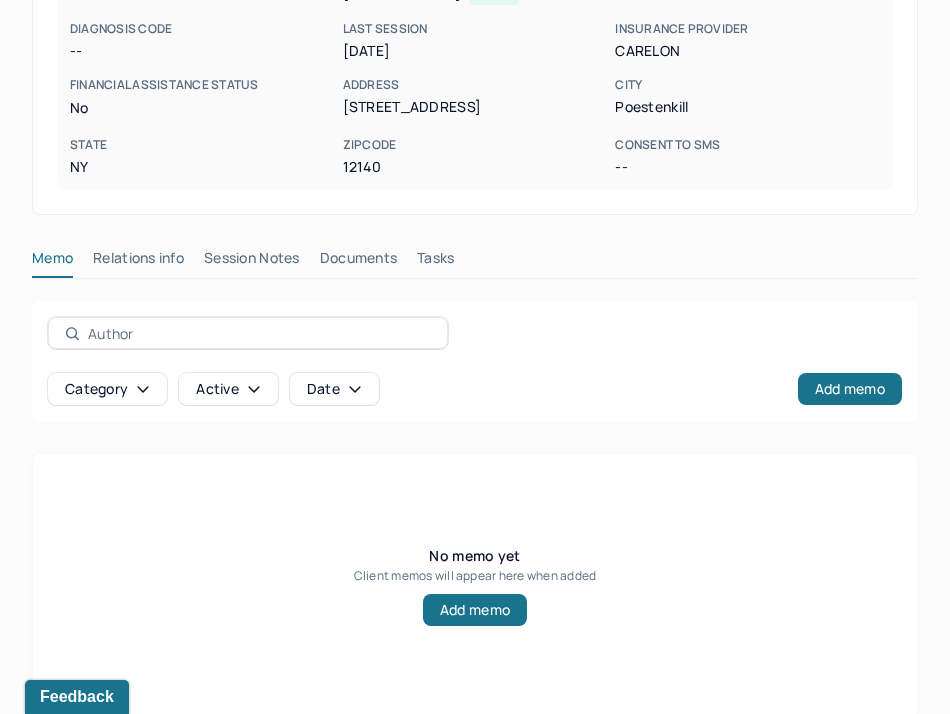 click on "[PERSON_NAME] active         She/her CLIENT CHART NUMBER WHSU014 PREFERRED NAME [PERSON_NAME]  SEX [DEMOGRAPHIC_DATA] AGE [DEMOGRAPHIC_DATA]  yrs DATE OF BIRTH [DEMOGRAPHIC_DATA]  CONTACT [PHONE_NUMBER] EMAIL [EMAIL_ADDRESS][DOMAIN_NAME] PROVIDER [PERSON_NAME] LCSW DIAGNOSIS -- DIAGNOSIS CODE -- LAST SESSION [DATE] insurance provider CARELON FINANCIAL ASSISTANCE STATUS no Address [STREET_ADDRESS][US_STATE] Consent to Sms --   Memo     Relations info     Session Notes     Documents     Tasks     Category     active     Date     Add memo   No memo yet Client memos will appear here when added   Add memo" at bounding box center [475, 222] 